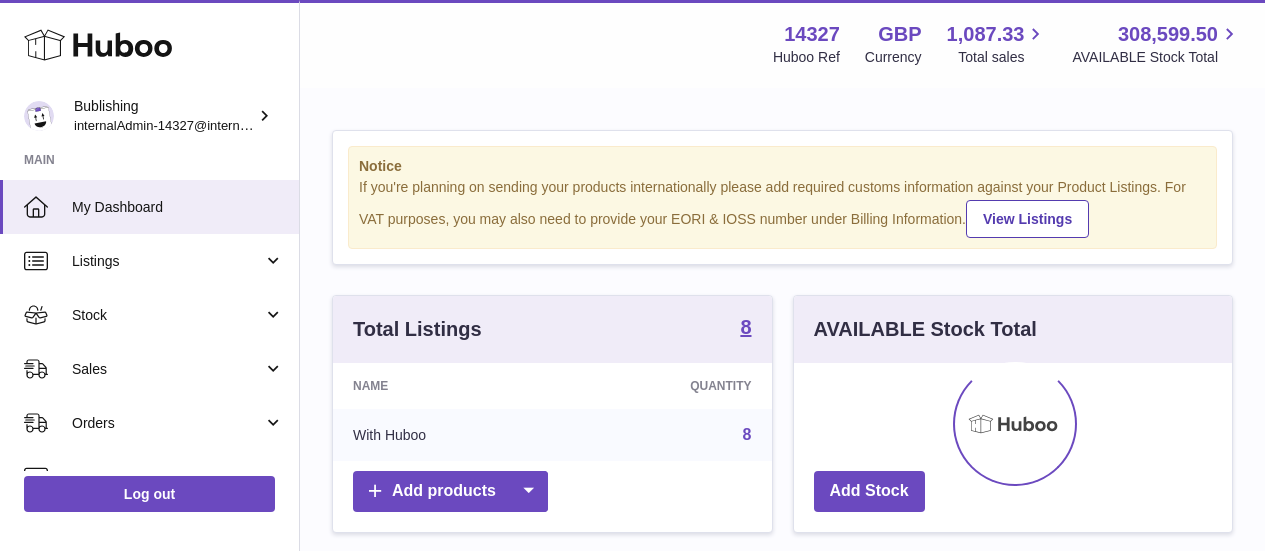 scroll, scrollTop: 0, scrollLeft: 0, axis: both 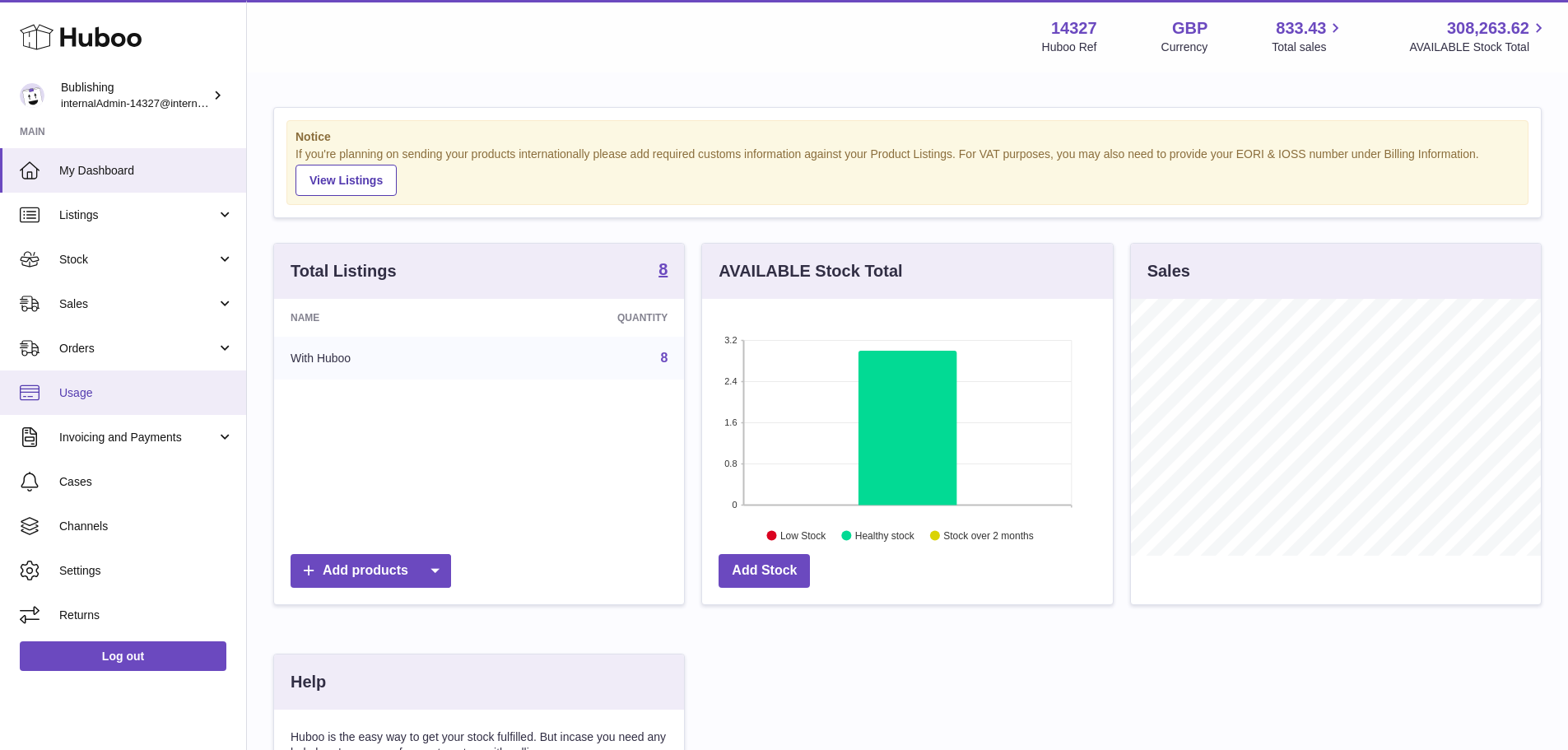 click on "Usage" at bounding box center (123, 393) 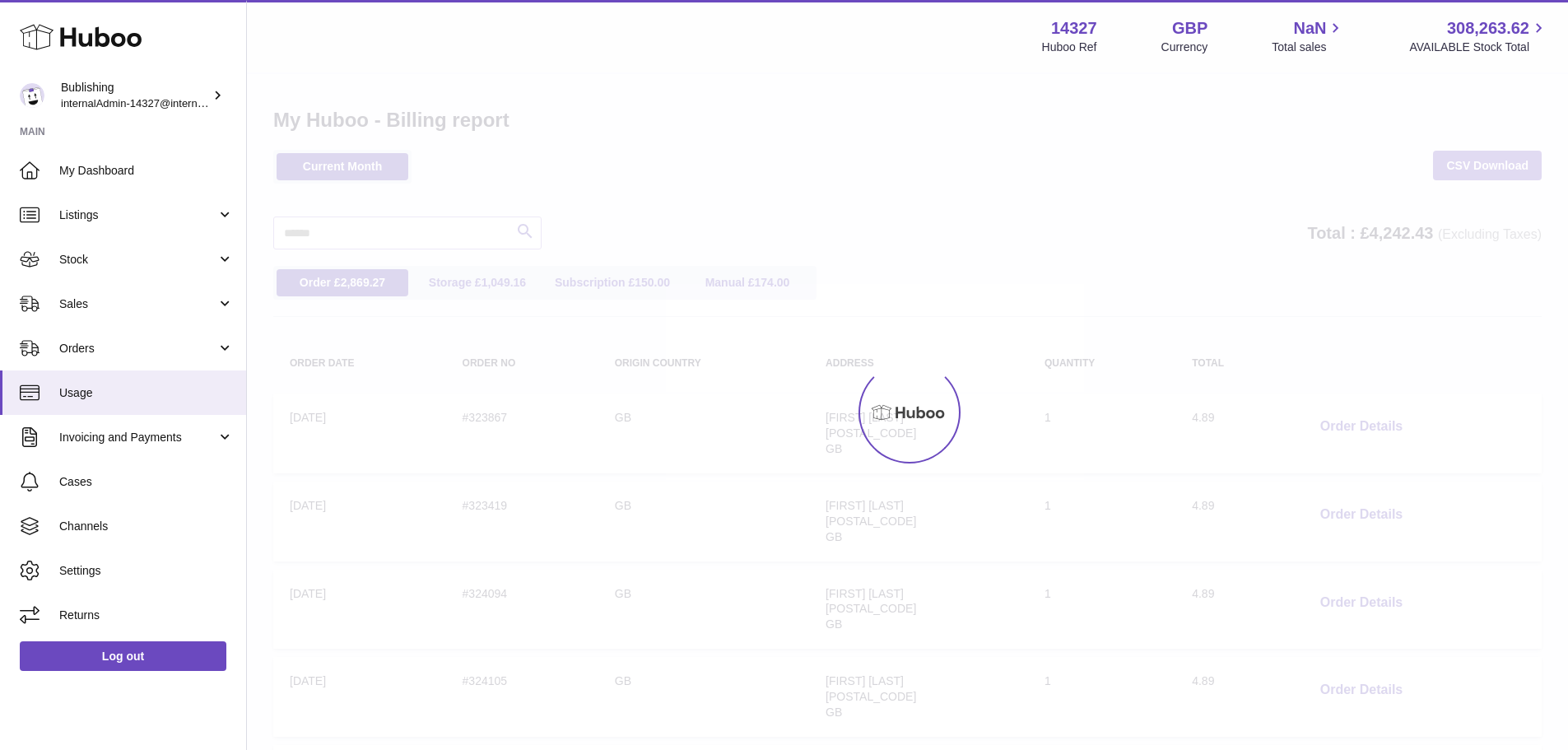 scroll, scrollTop: 0, scrollLeft: 0, axis: both 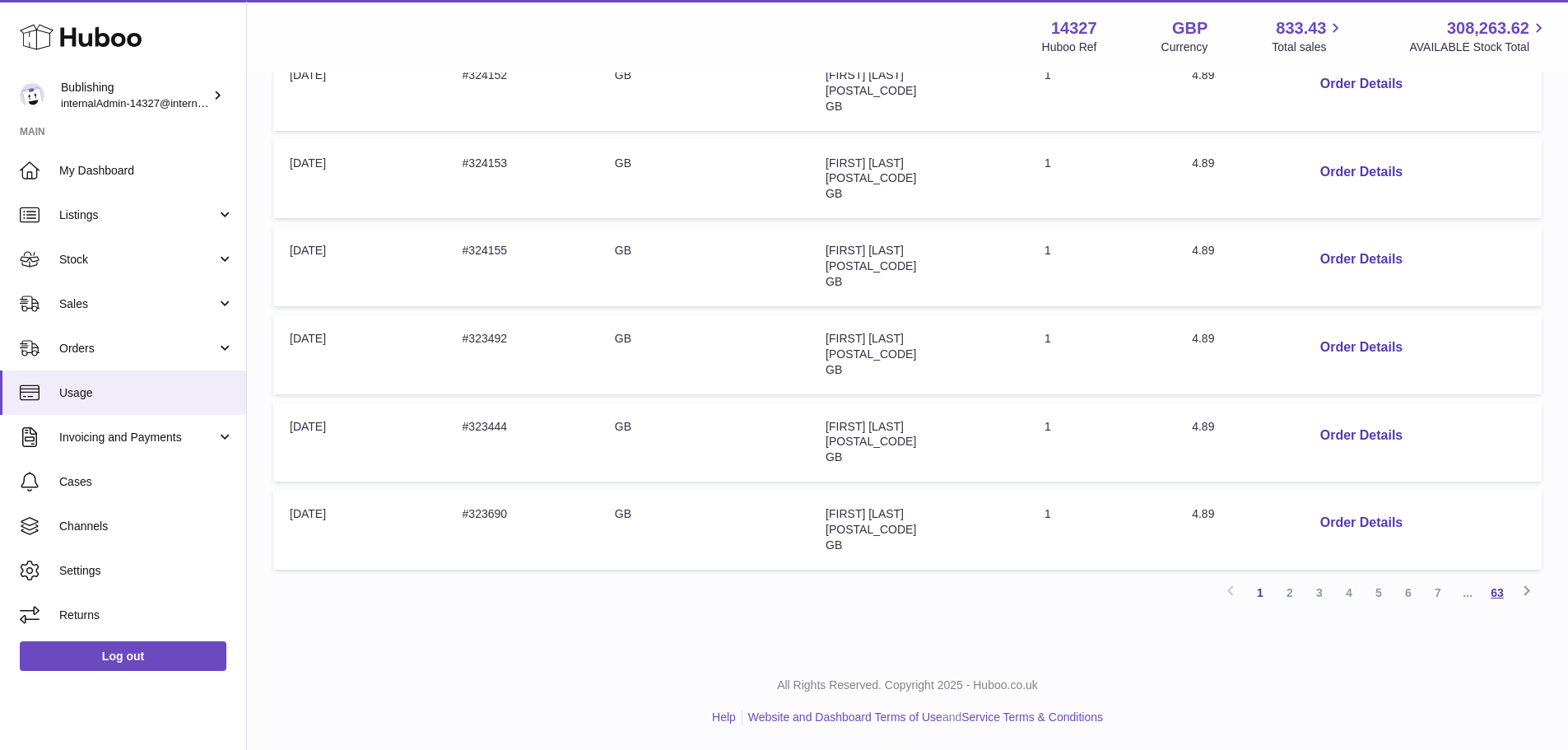 click on "63" at bounding box center (1497, 593) 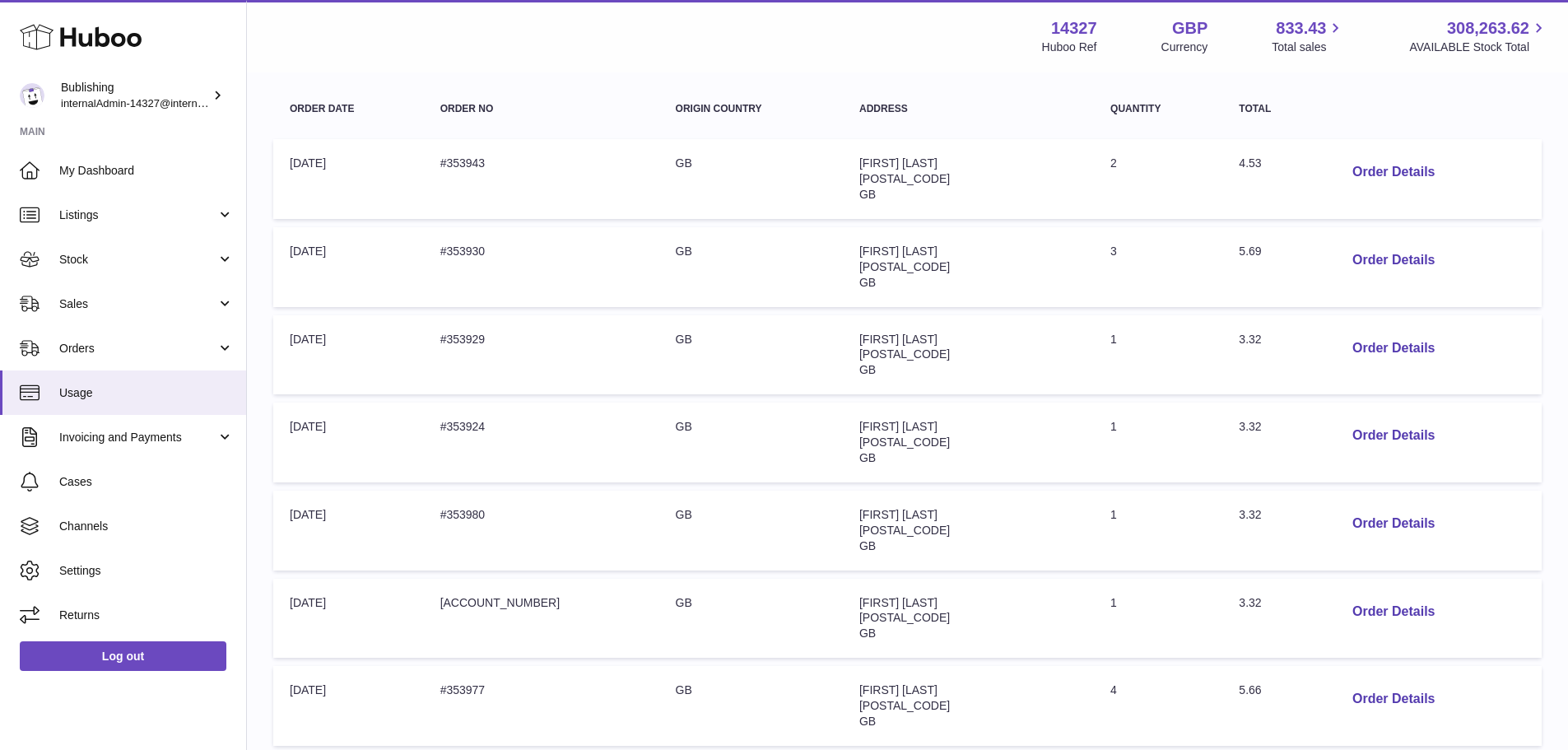 scroll, scrollTop: 321, scrollLeft: 0, axis: vertical 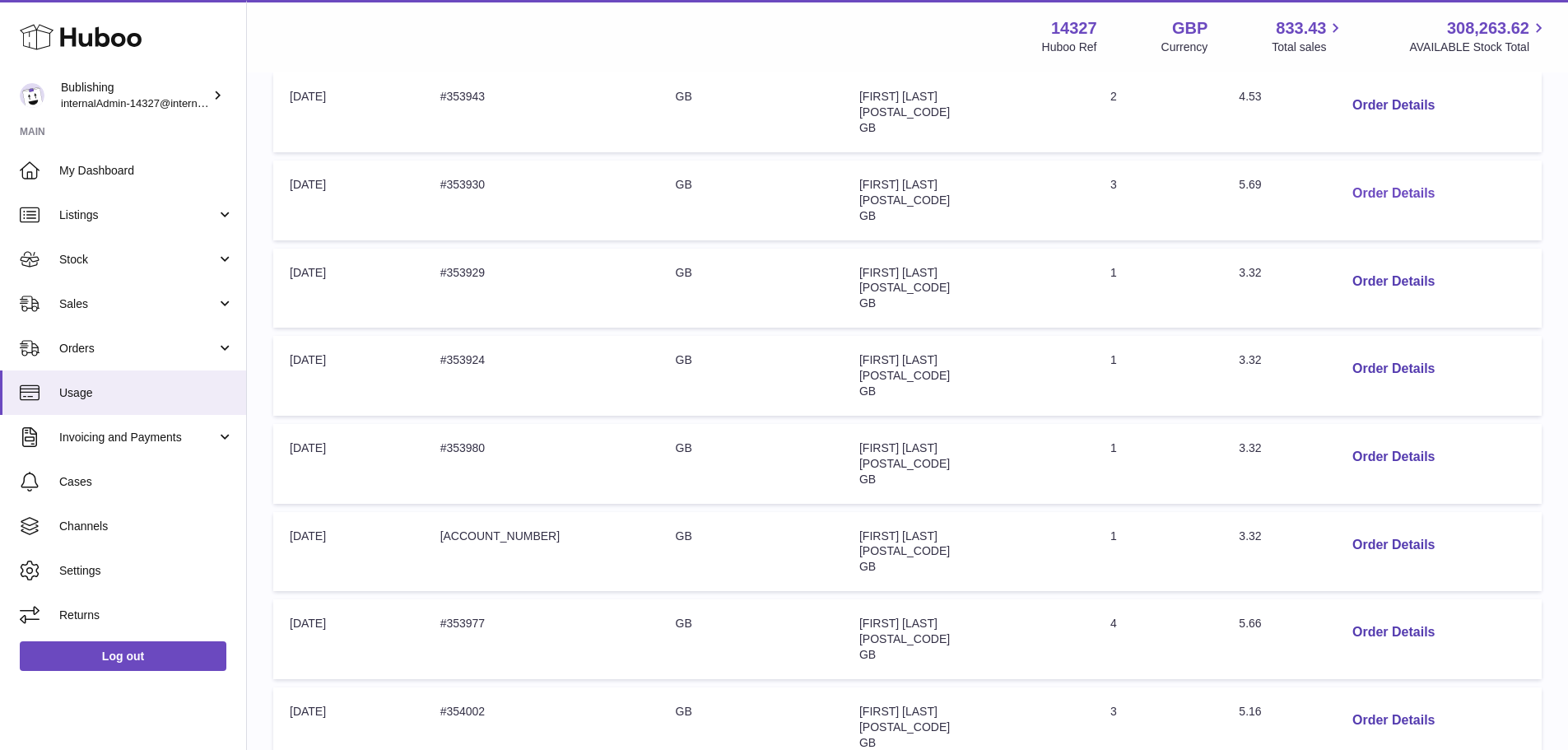 click on "Order Details" at bounding box center [1394, 193] 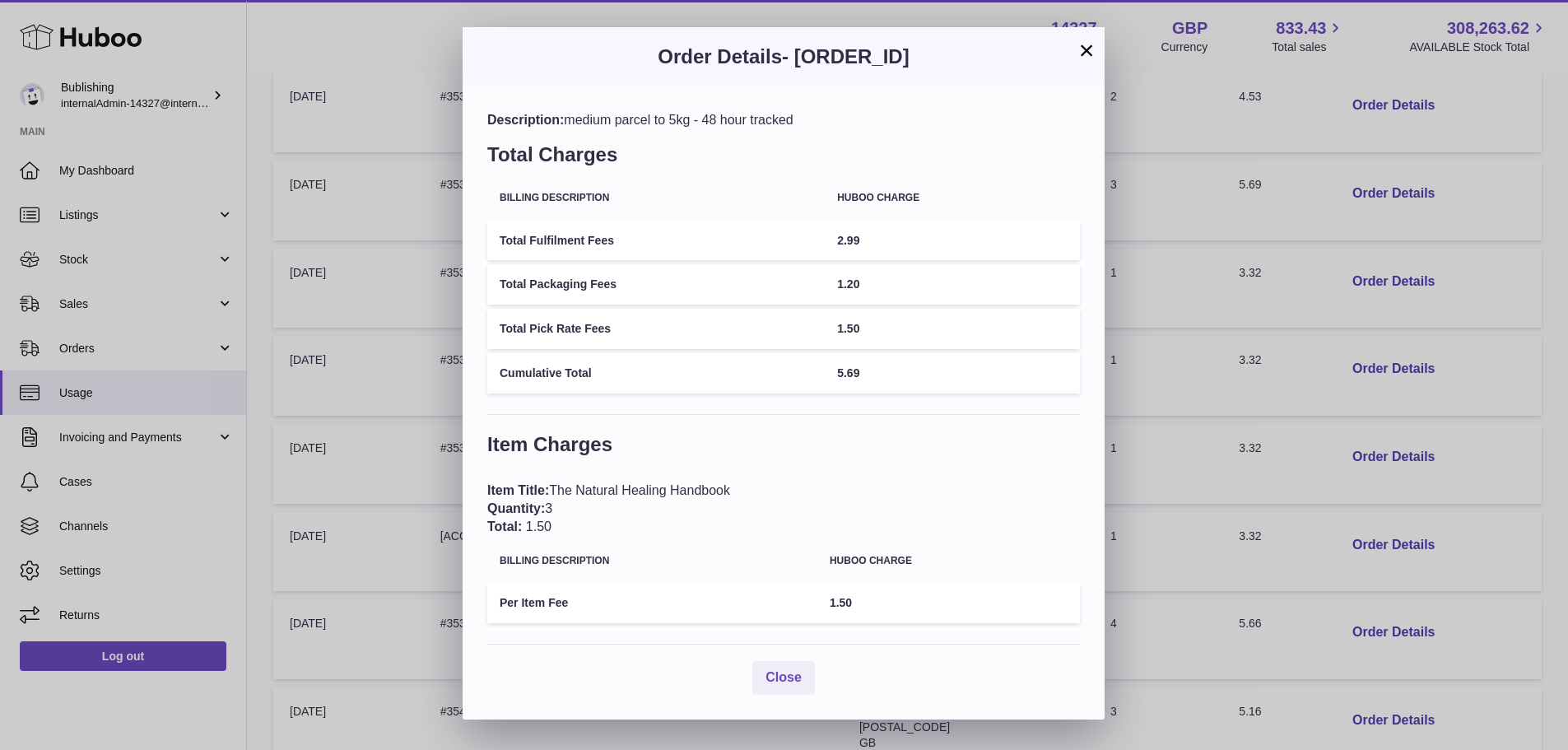 click on "×
Order Details
- #353930
Description:
medium parcel to 5kg -  48 hour tracked
Total Charges   Billing Description   Huboo charge   Total Fulfilment Fees   2.99 Total Packaging Fees   1.20 Total Pick Rate Fees   1.50 Cumulative Total   5.69     Item Charges
Item Title:
The Natural Healing Handbook   Quantity:
3   Total:   1.50   Billing Description   Huboo charge   Per Item Fee   1.50     Close" at bounding box center (784, 375) 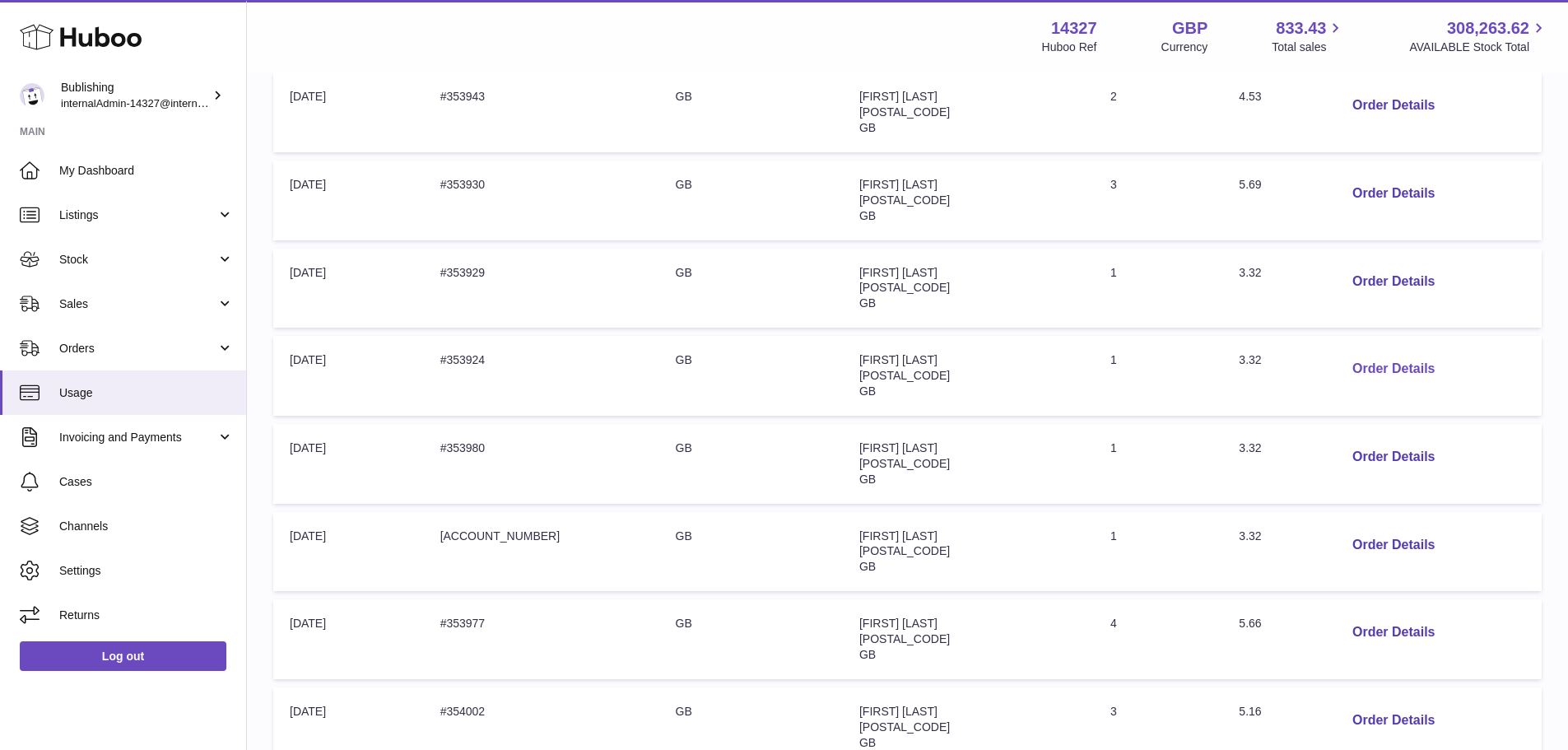 click on "Order Details" at bounding box center [1394, 369] 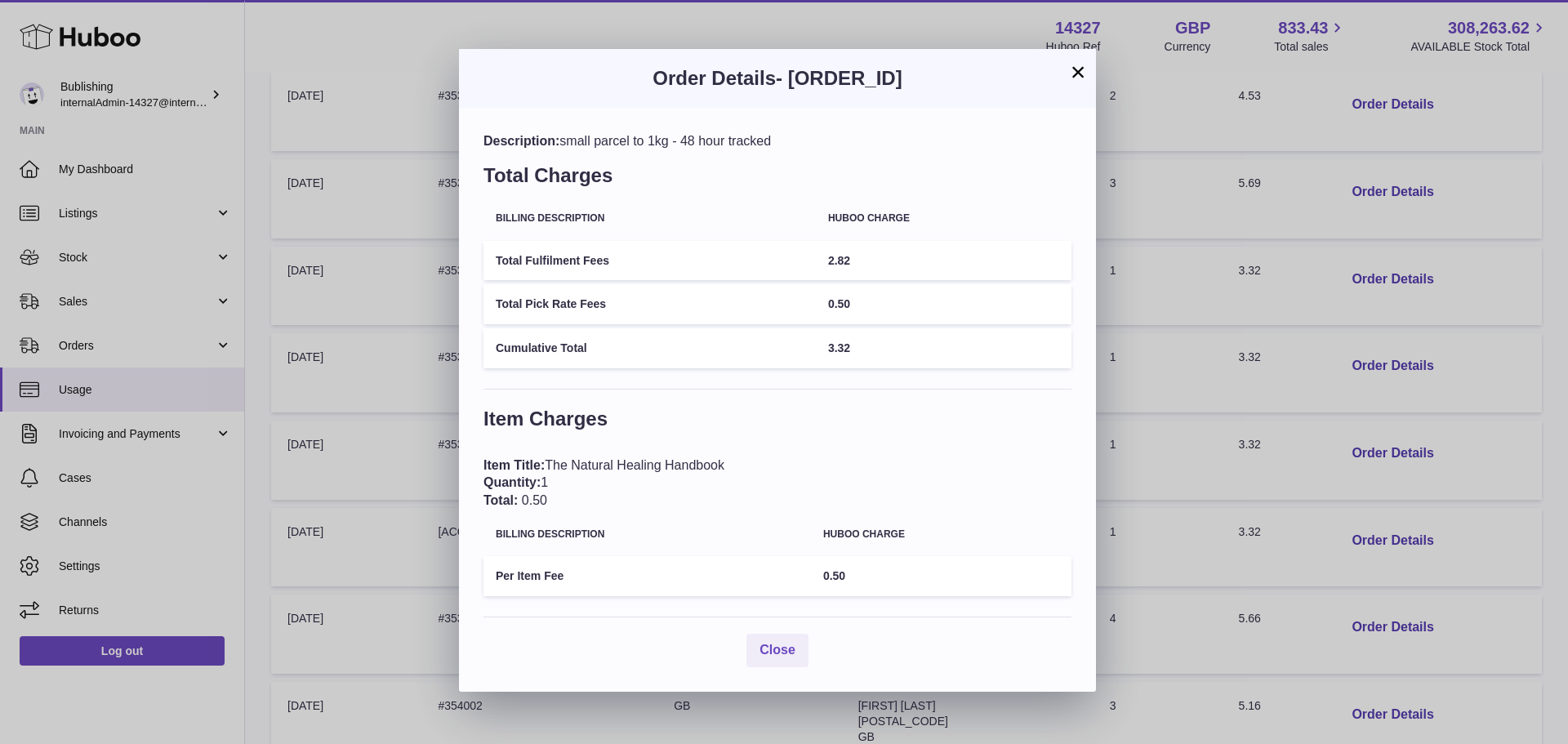 click on "×" at bounding box center (1078, 72) 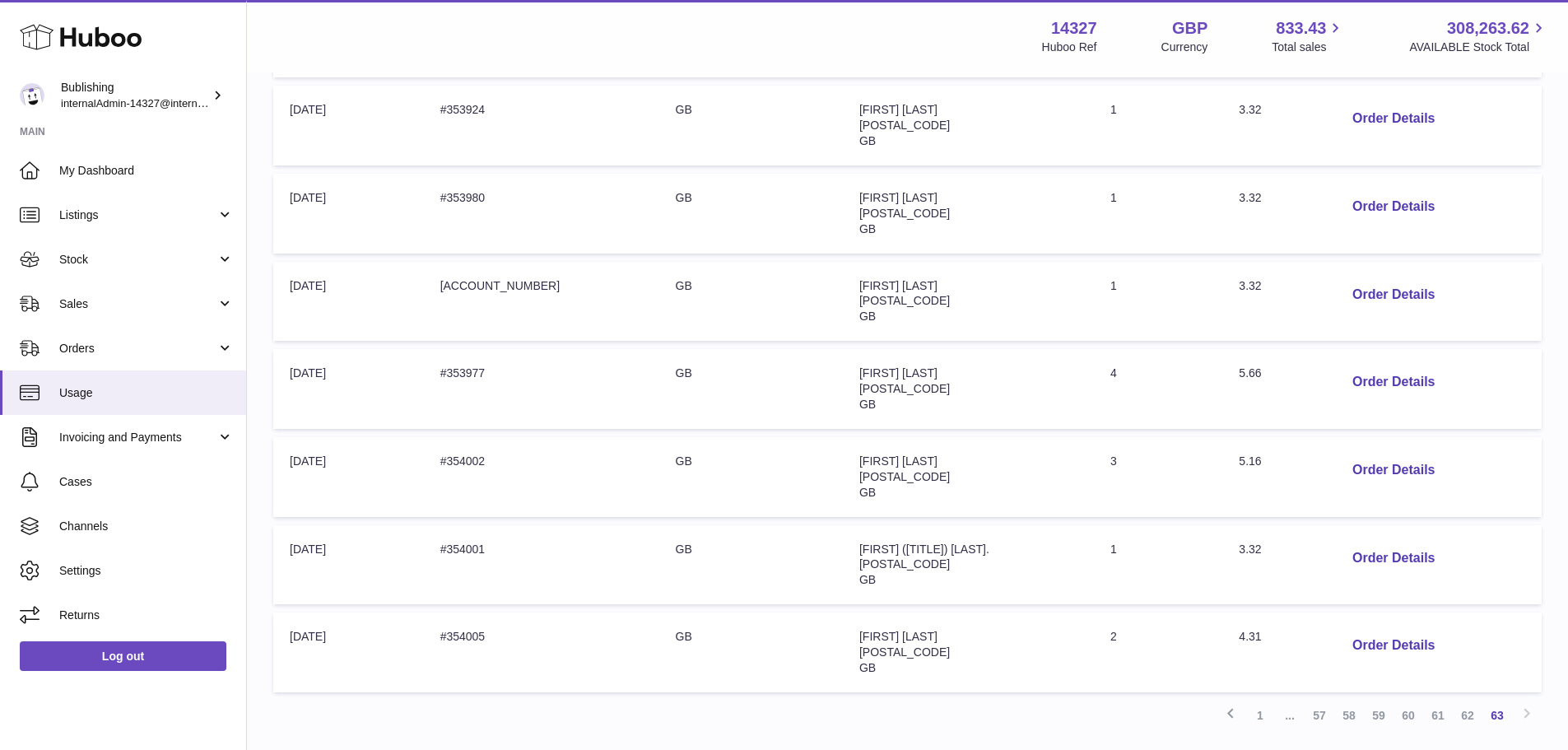 scroll, scrollTop: 650, scrollLeft: 0, axis: vertical 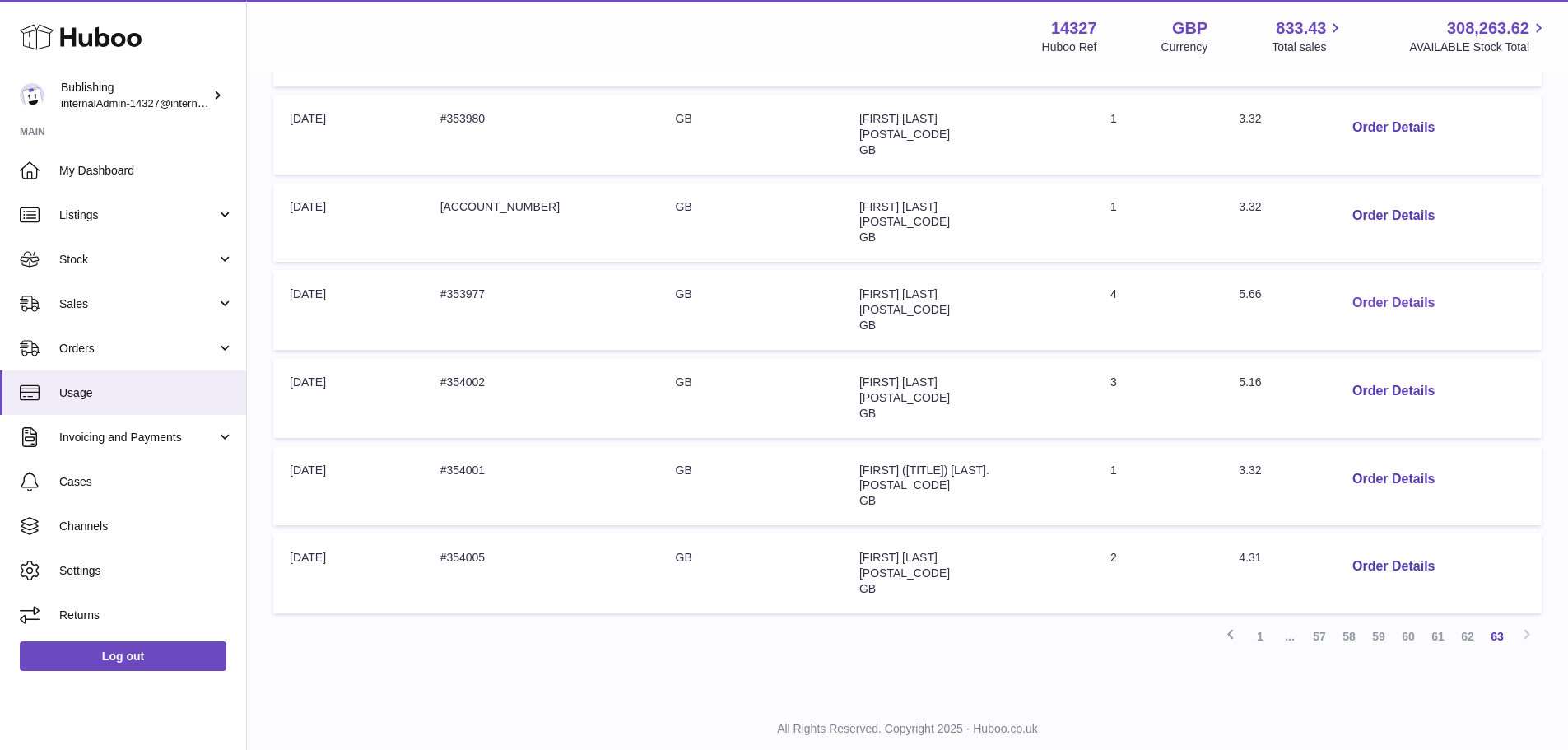 click on "Order Details" at bounding box center (1394, 303) 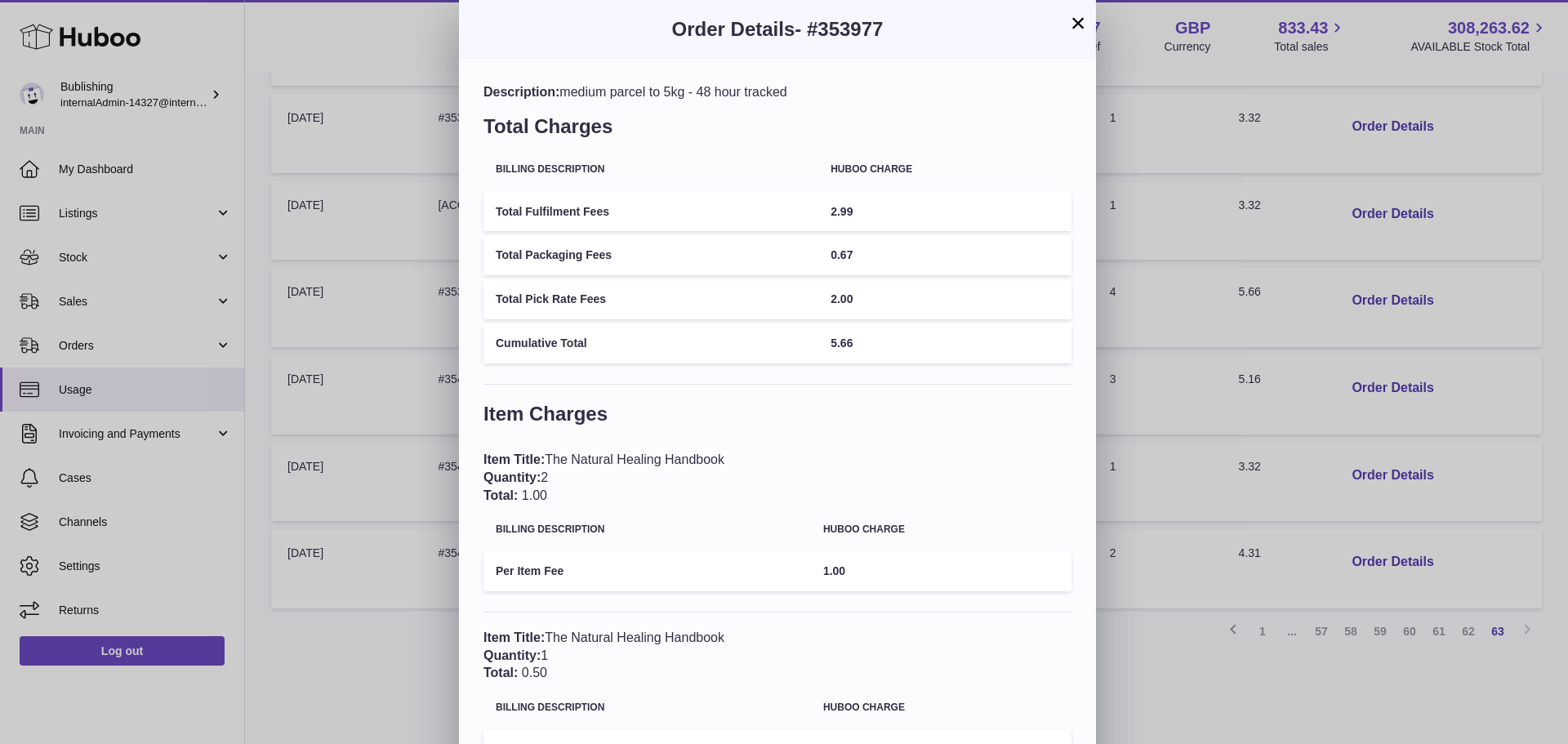 click on "×" at bounding box center (1078, 23) 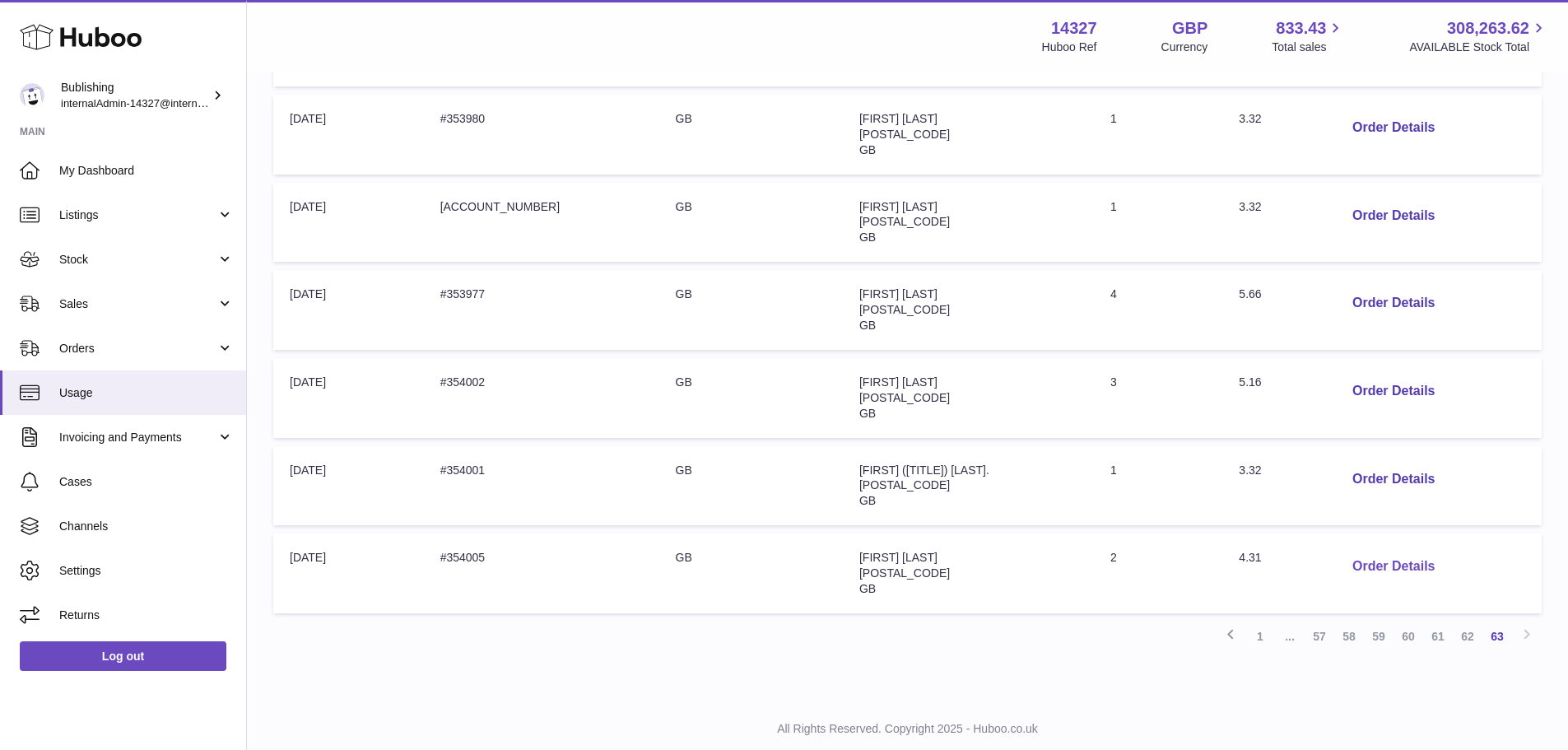 click on "Order Details" at bounding box center (1394, 566) 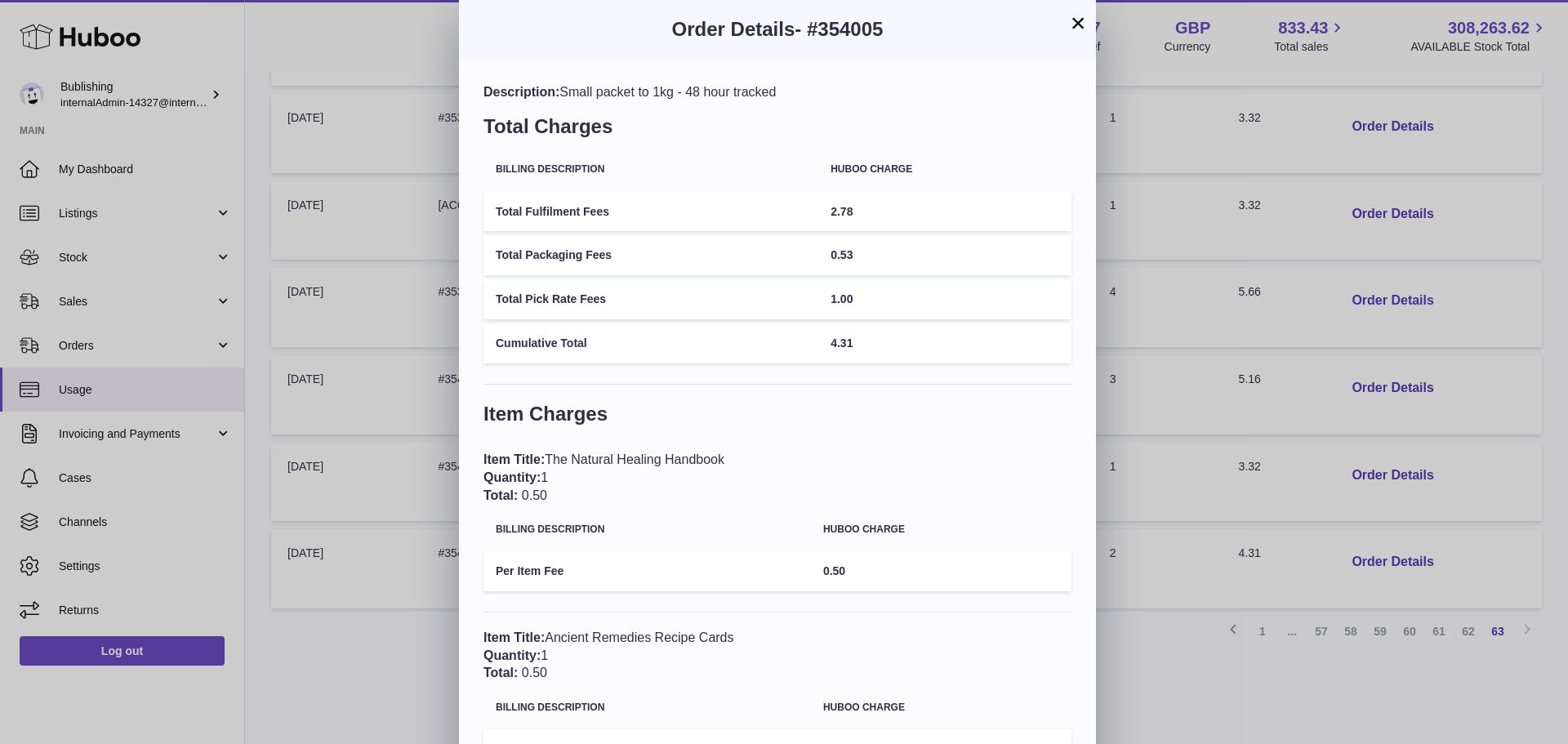 click on "×" at bounding box center (1078, 23) 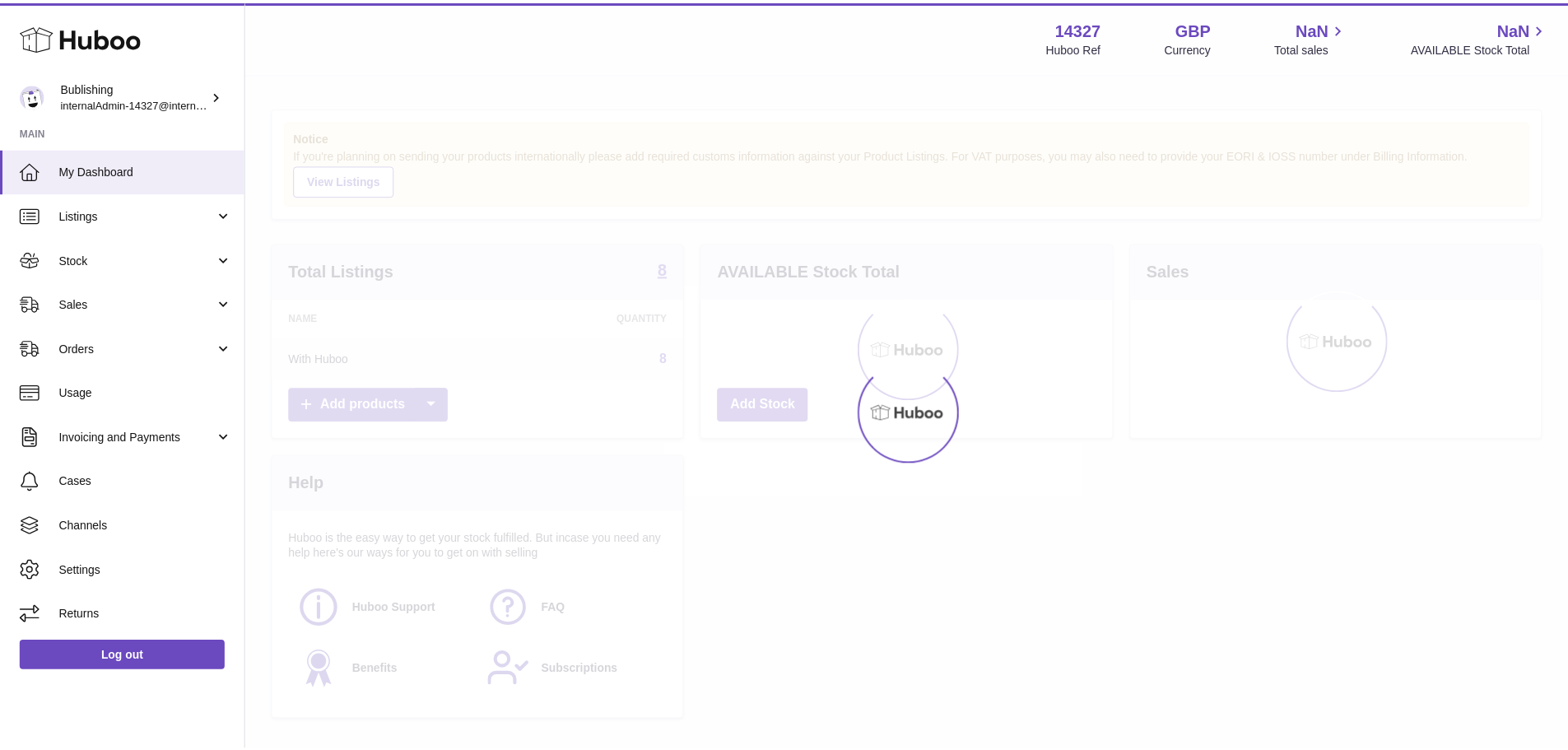 scroll, scrollTop: 0, scrollLeft: 0, axis: both 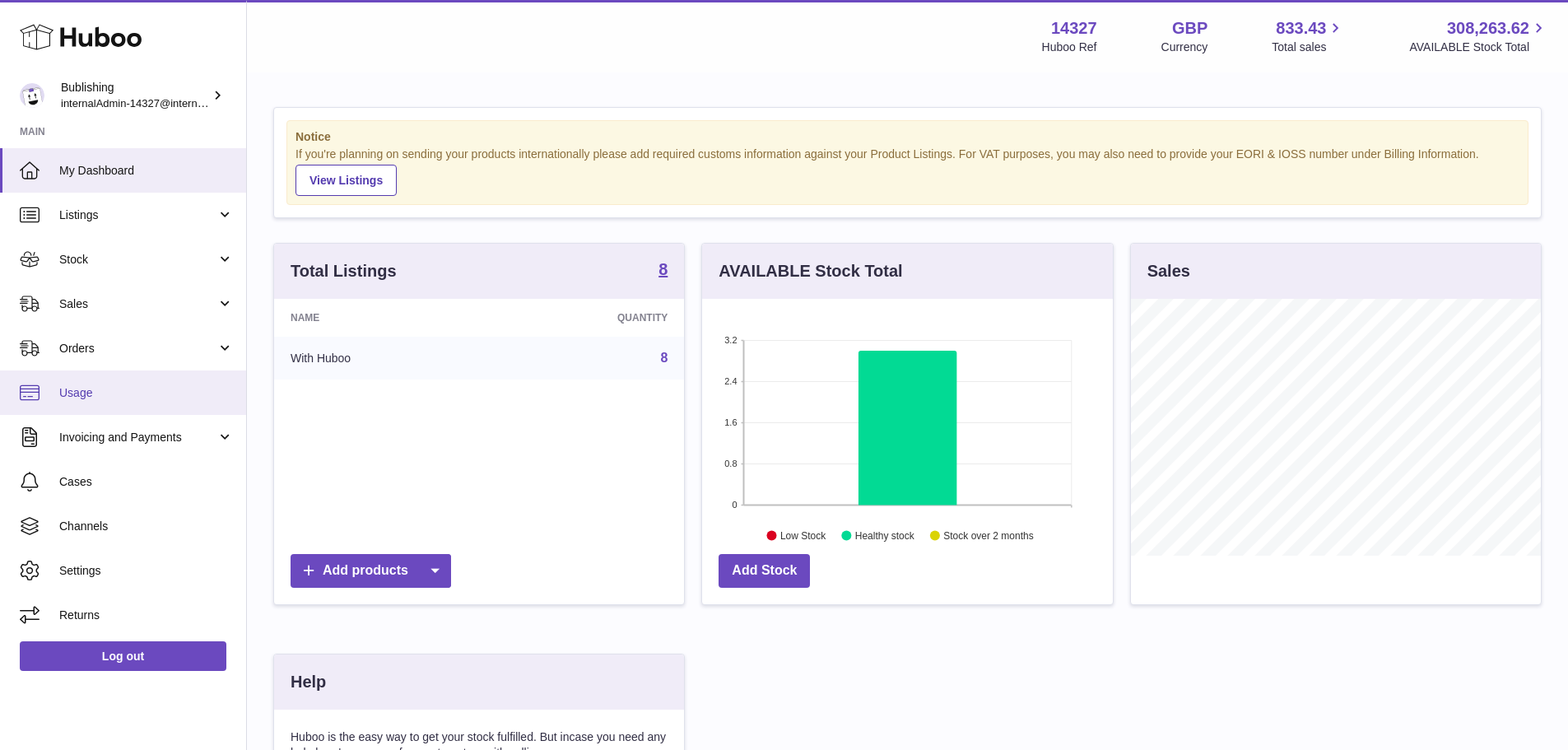 click on "Usage" at bounding box center (123, 393) 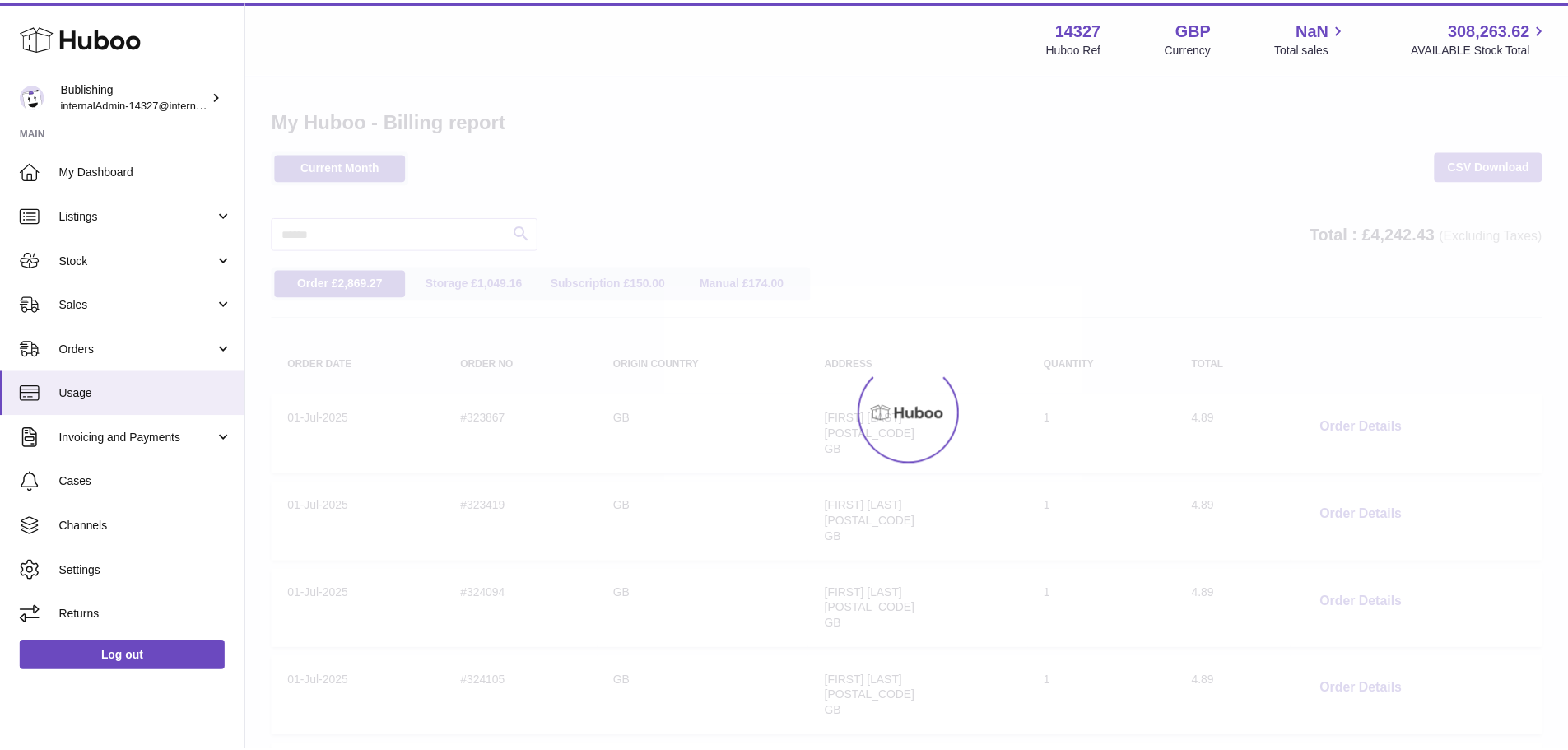 scroll, scrollTop: 0, scrollLeft: 0, axis: both 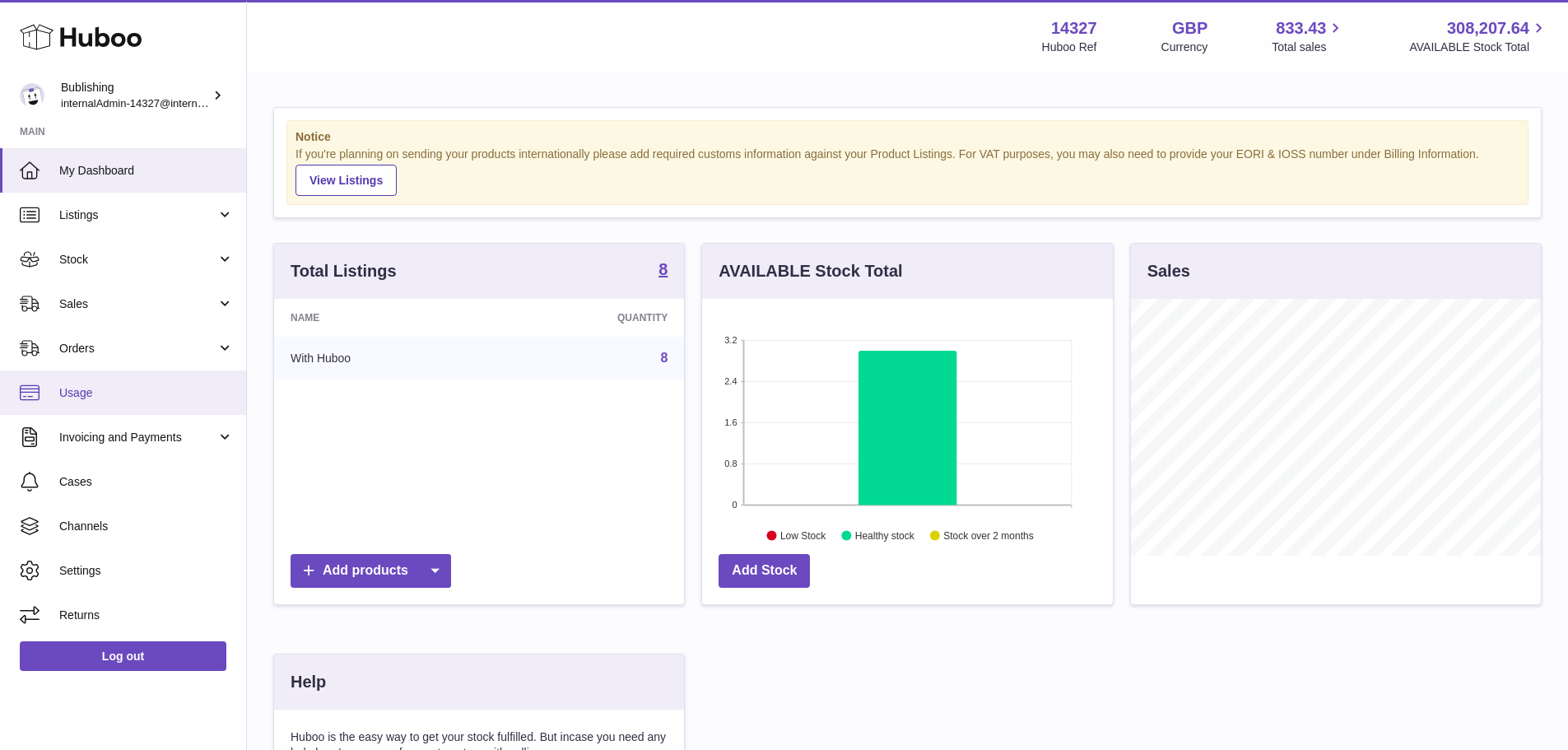 click on "Usage" at bounding box center [147, 393] 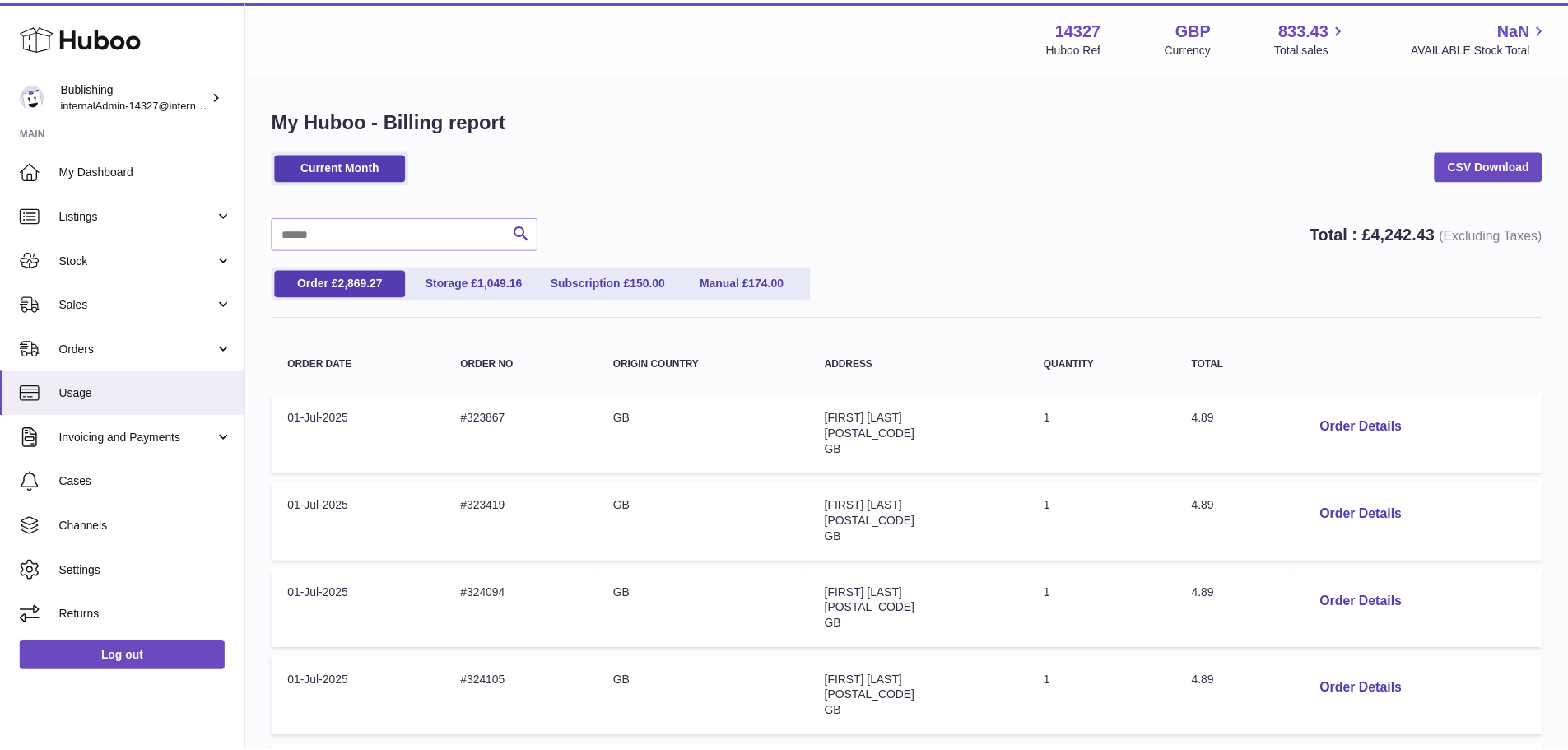 scroll, scrollTop: 0, scrollLeft: 0, axis: both 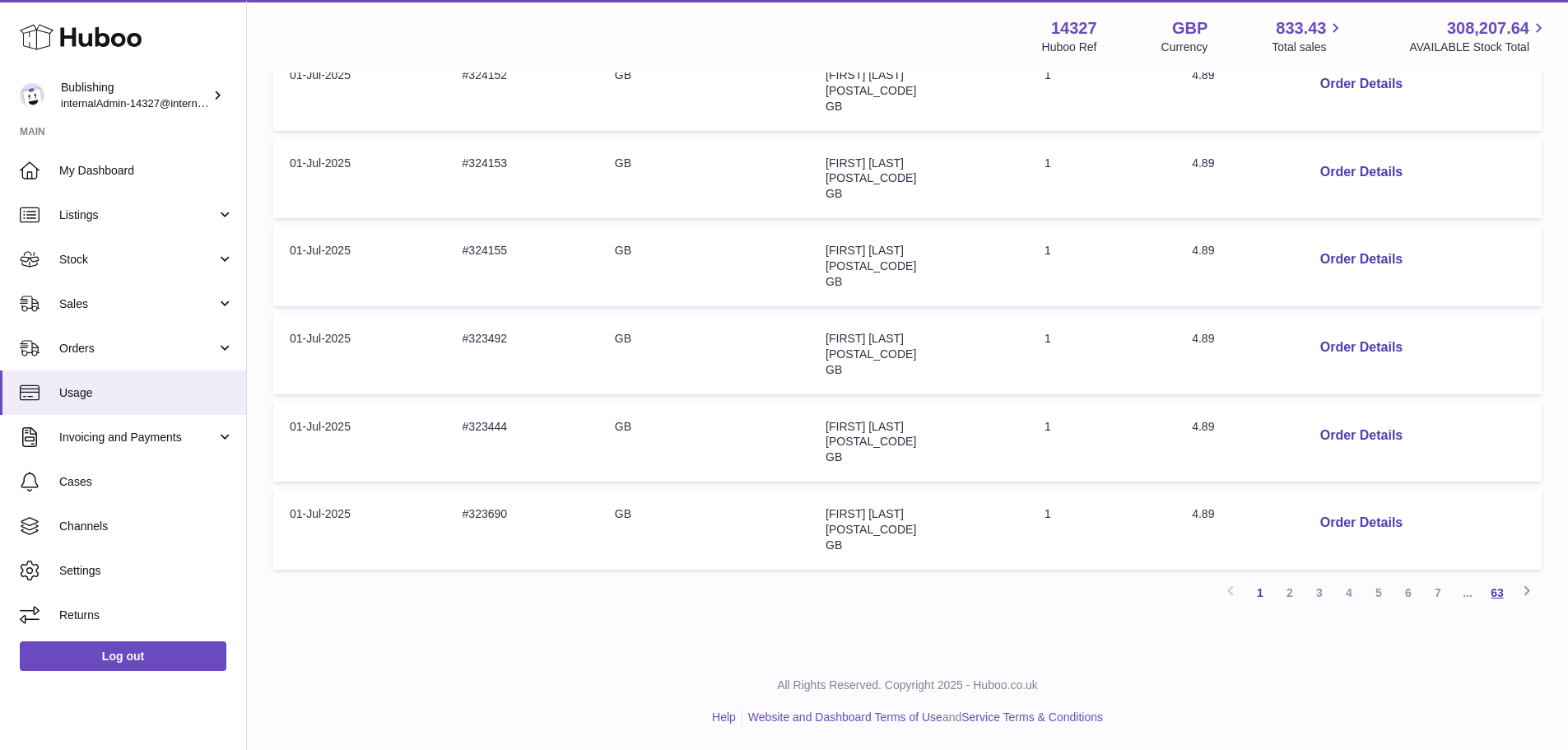 click on "63" at bounding box center [1497, 593] 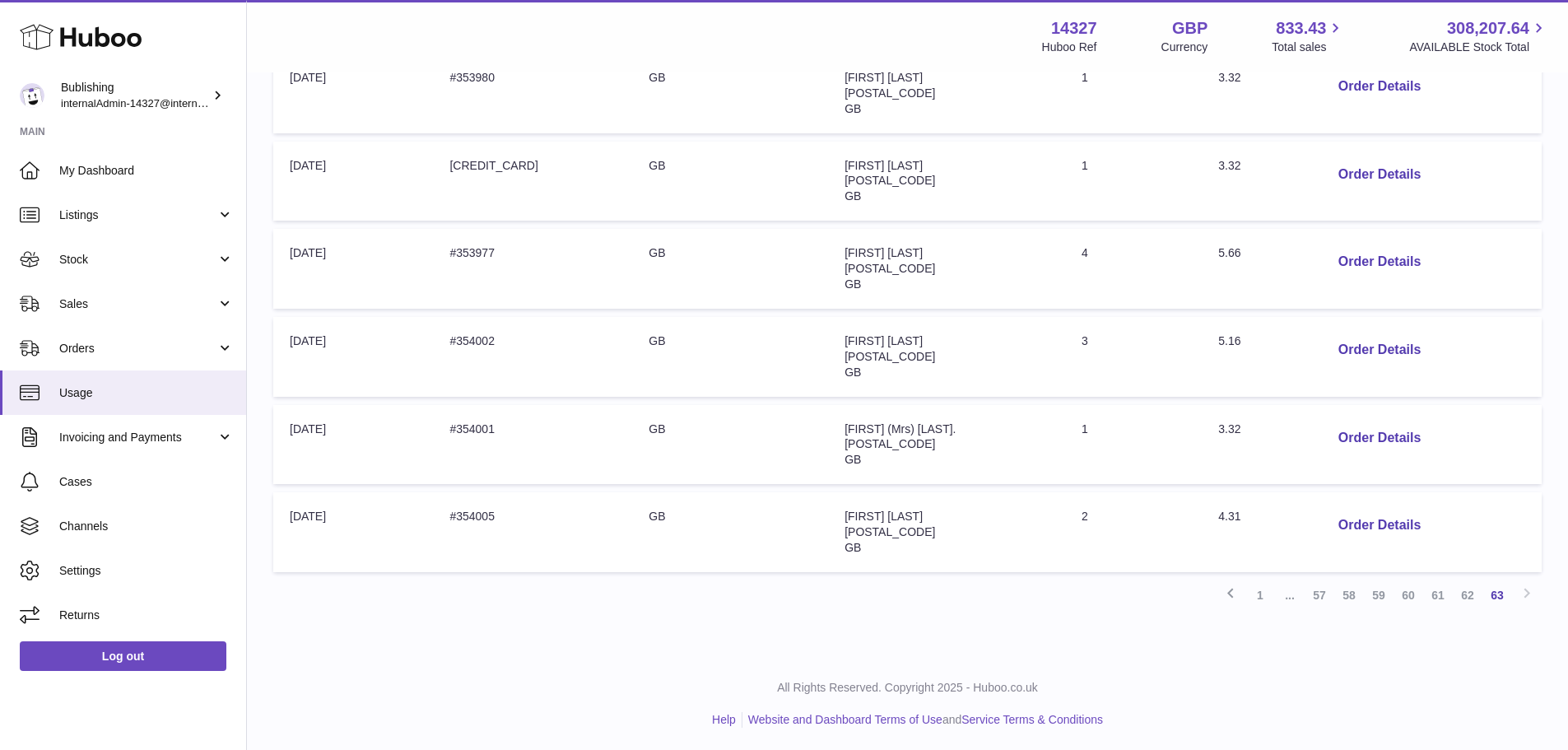 scroll, scrollTop: 694, scrollLeft: 0, axis: vertical 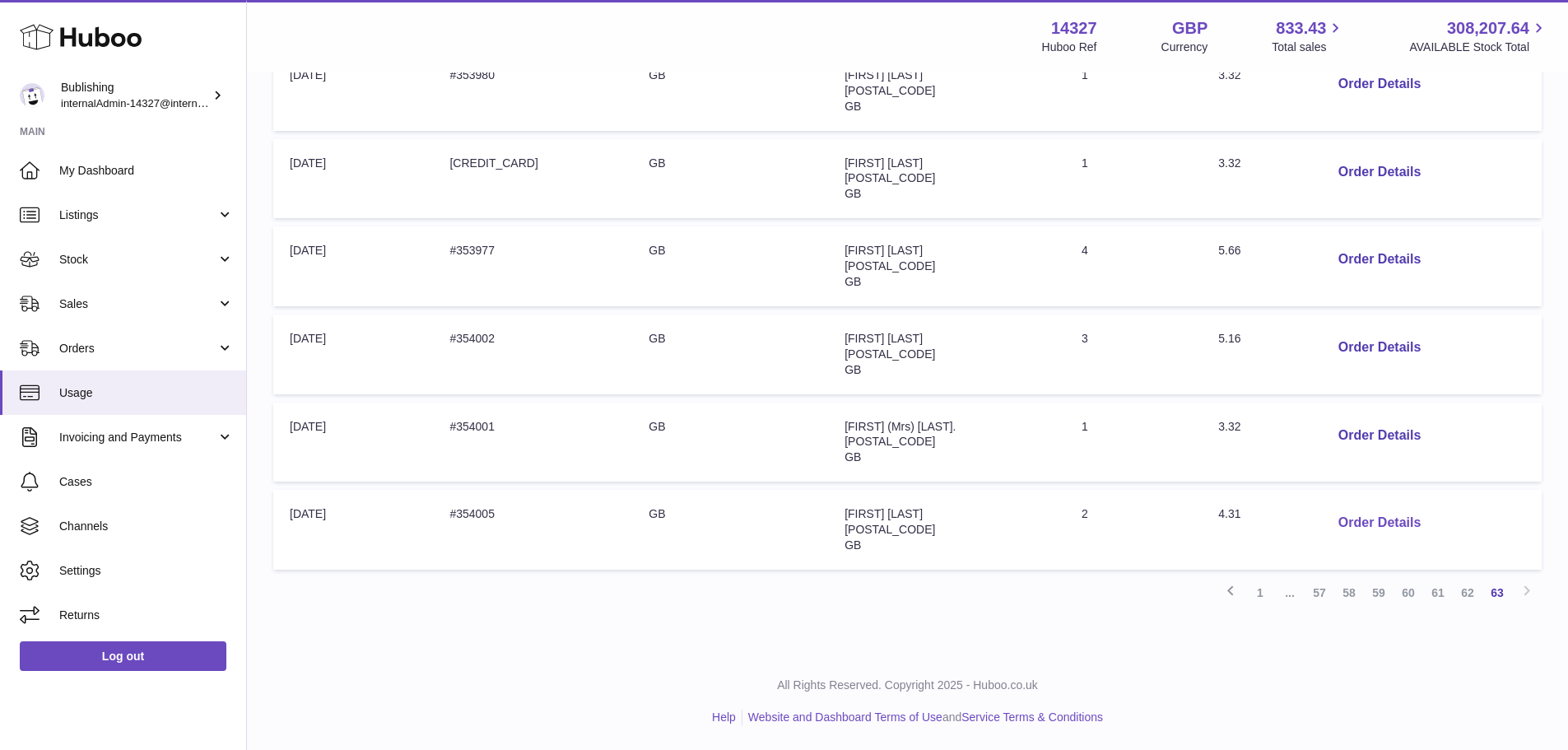 click on "Order Details" at bounding box center [1380, 523] 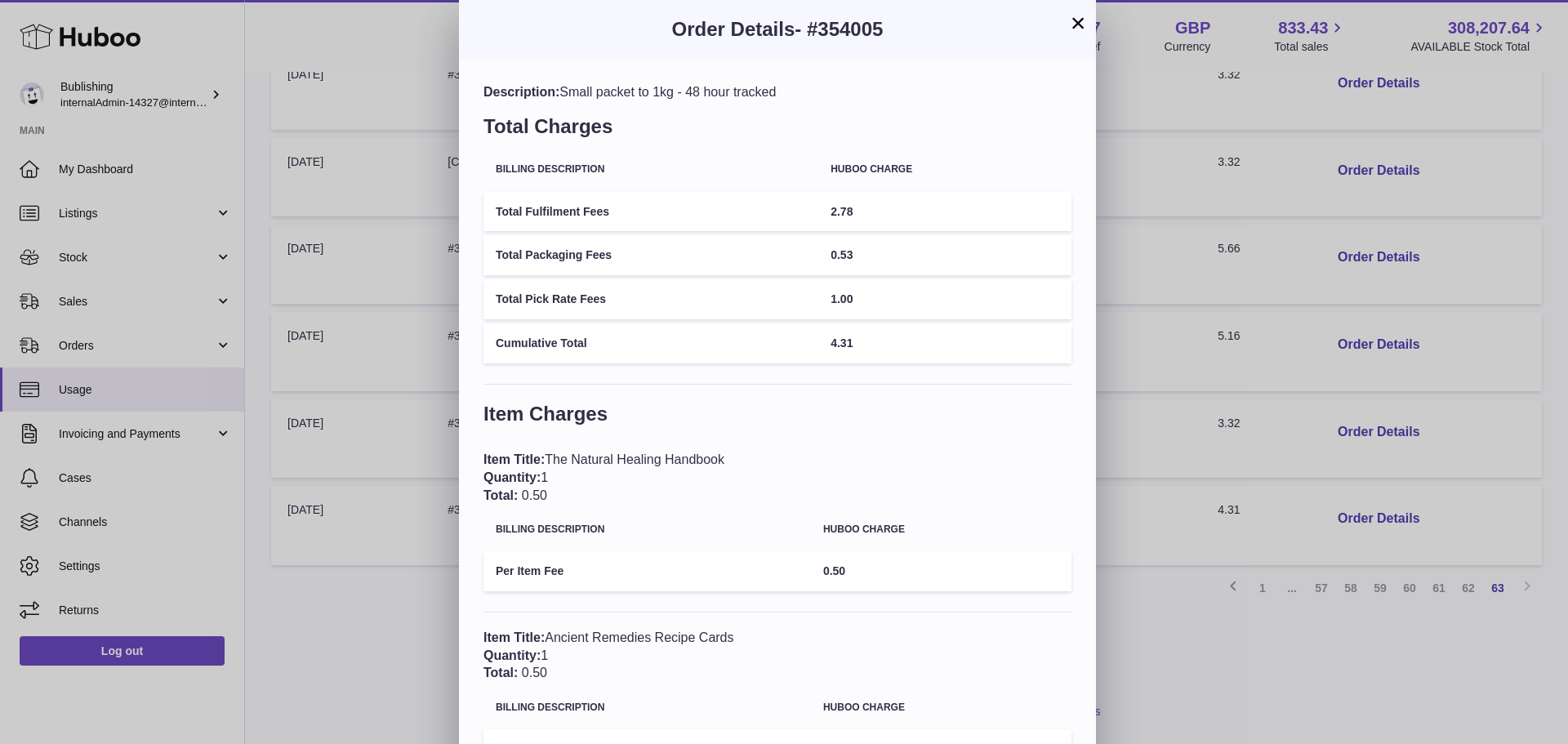 click on "×" at bounding box center (1078, 23) 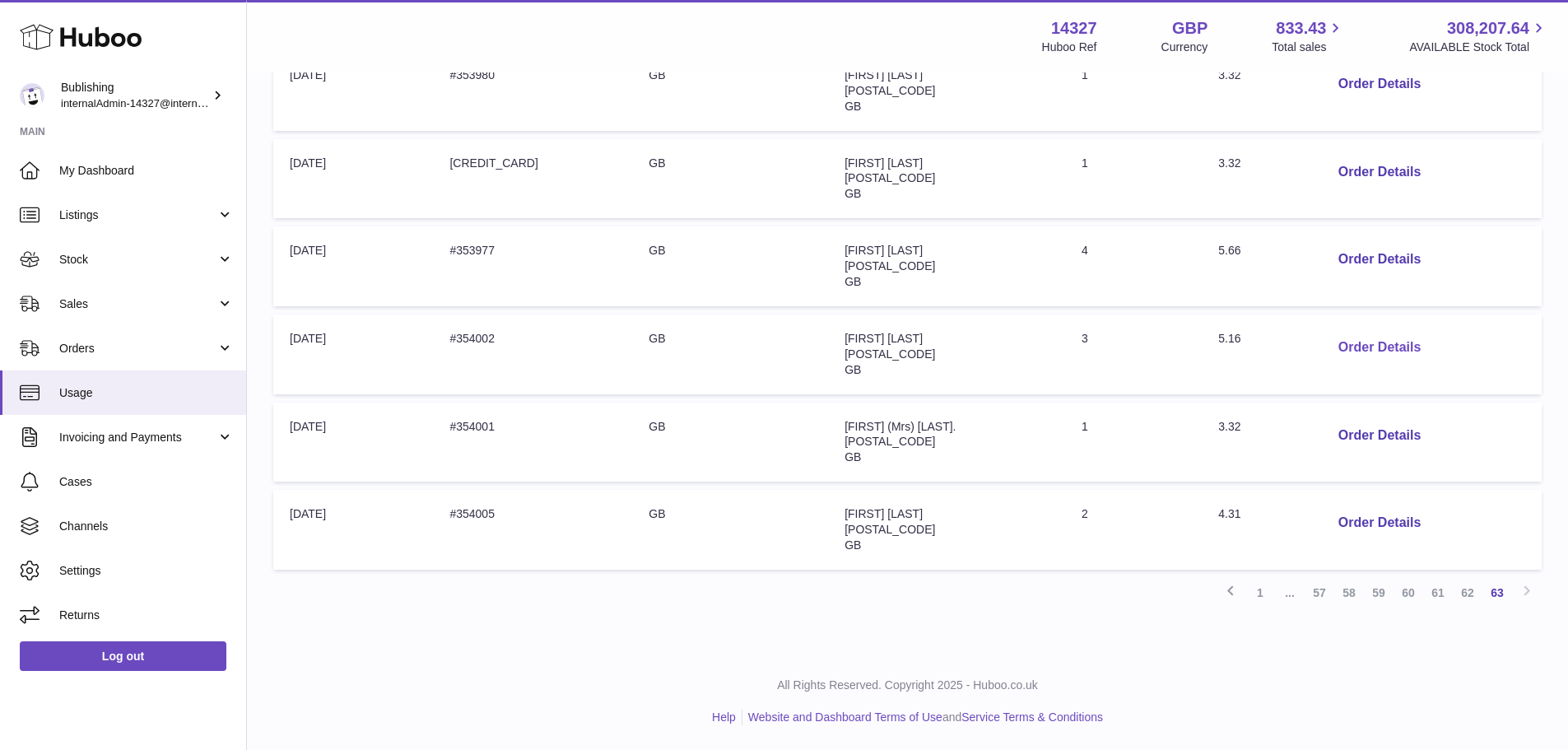 click on "Order Details" at bounding box center (1380, 347) 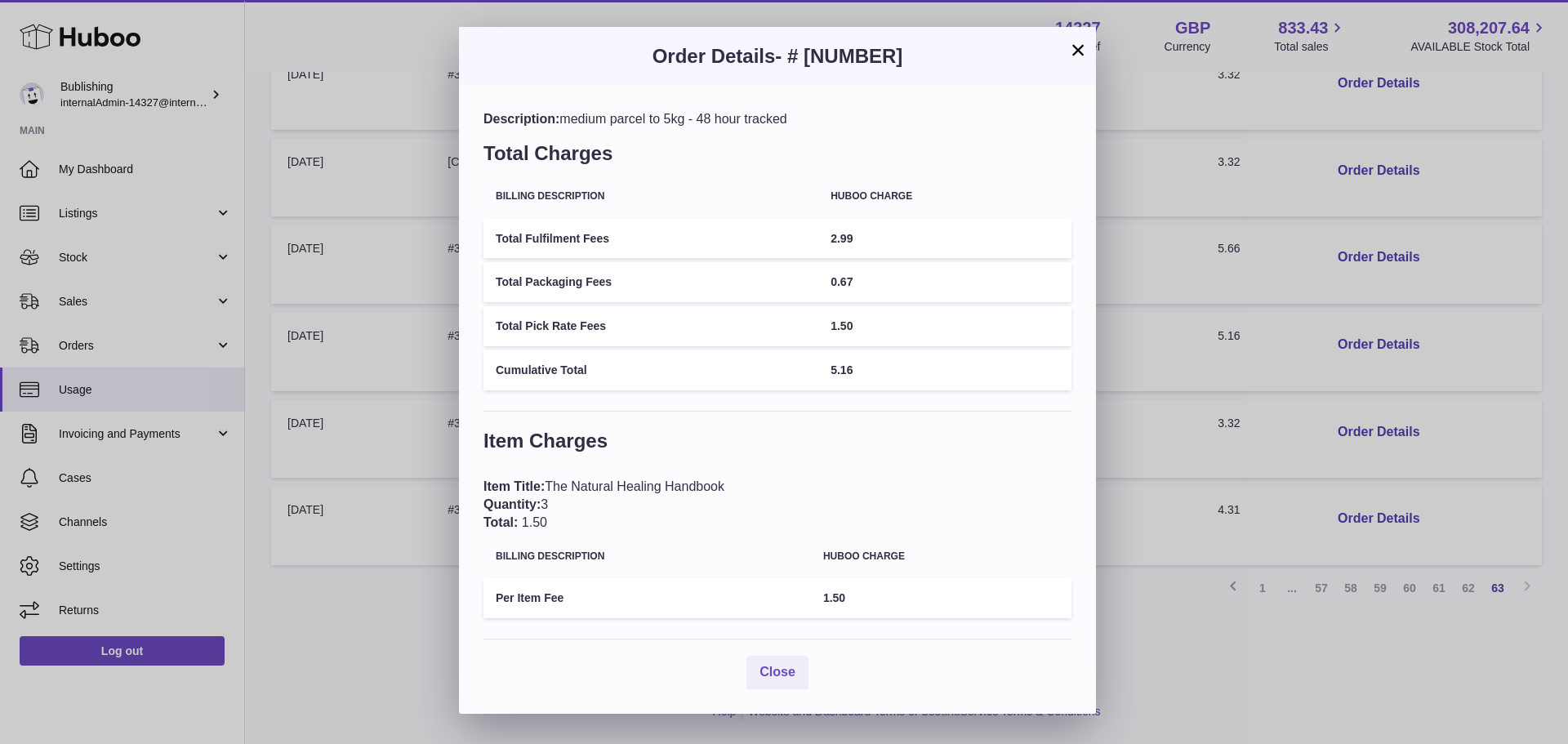 click on "×" at bounding box center [1078, 50] 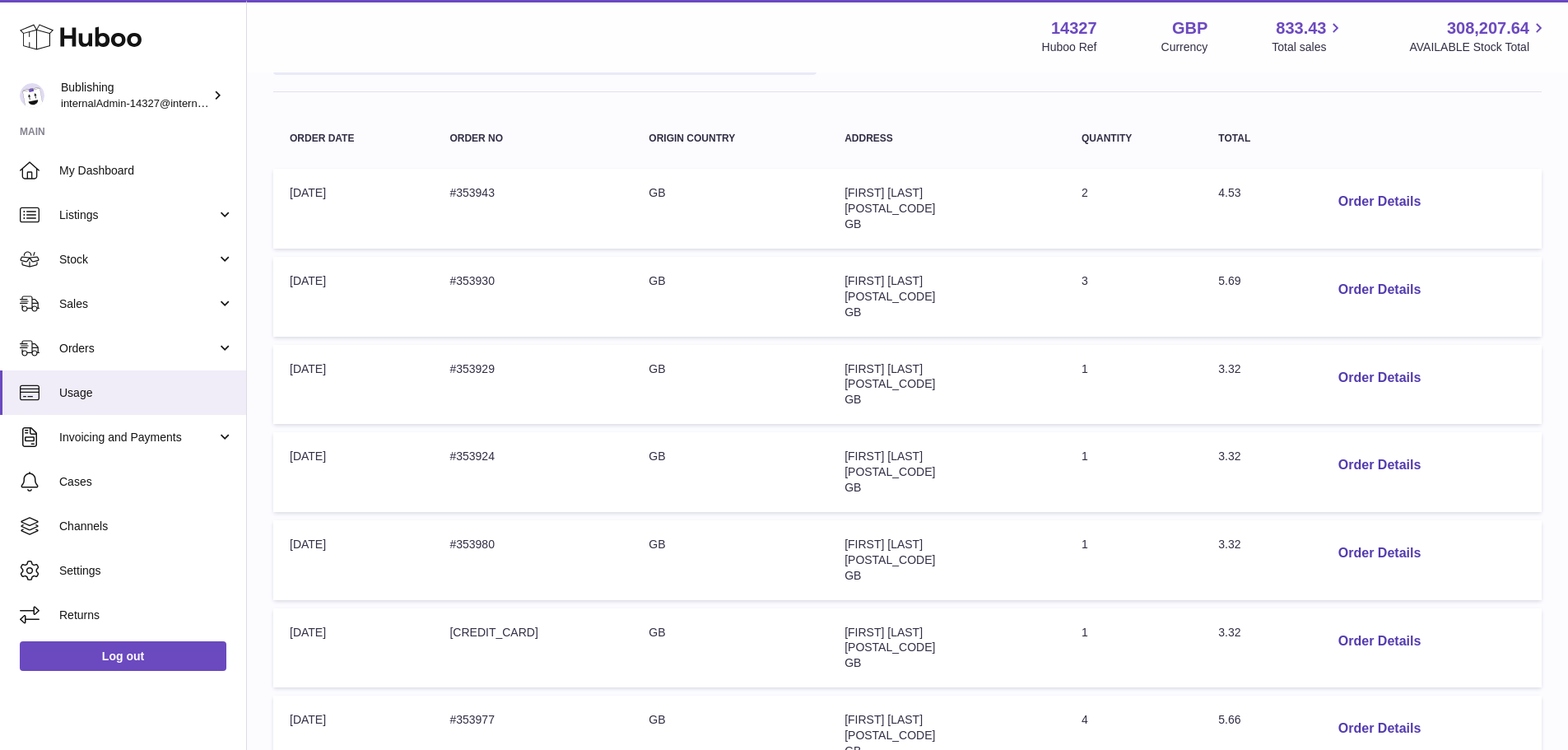 scroll, scrollTop: 200, scrollLeft: 0, axis: vertical 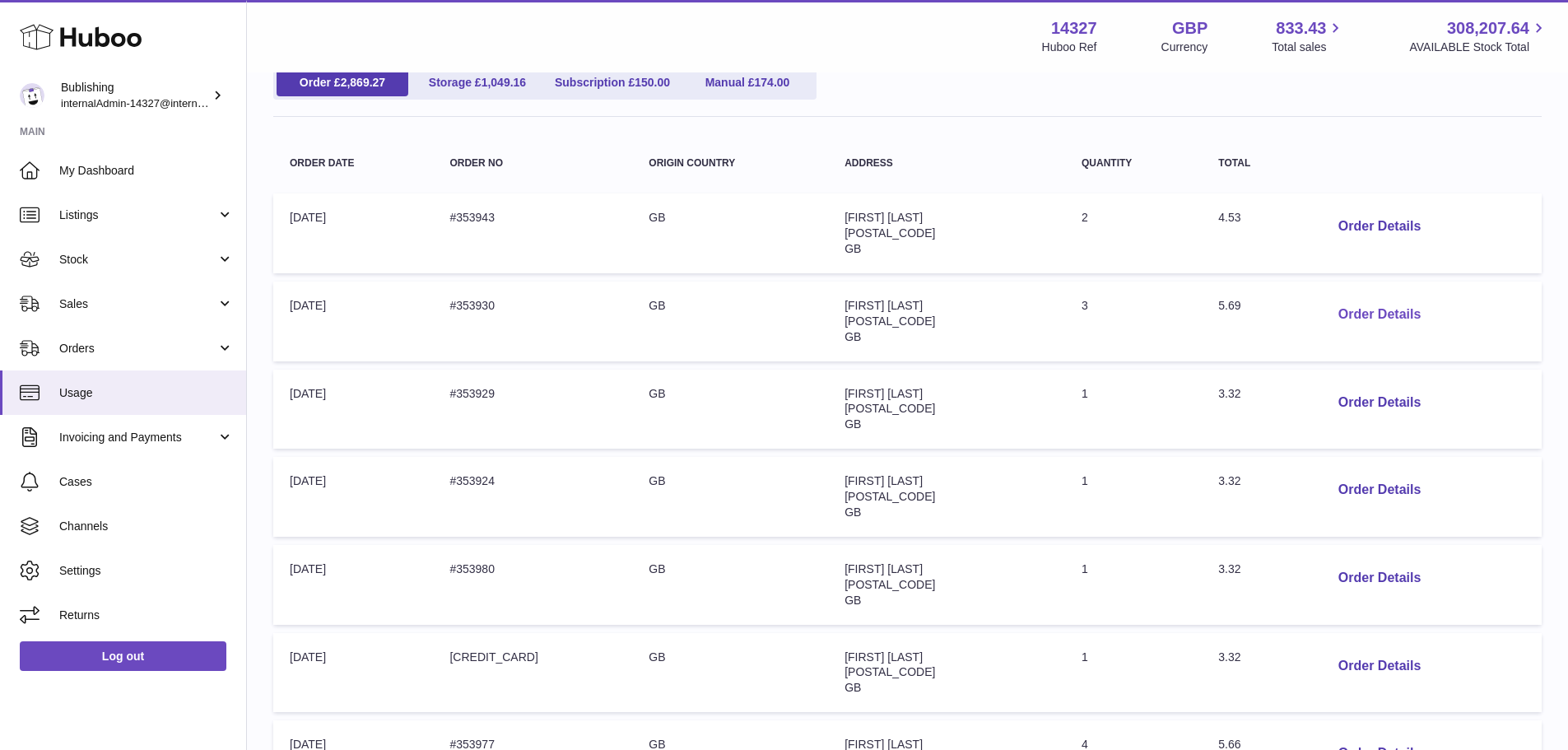 click on "Order Details" at bounding box center (1380, 314) 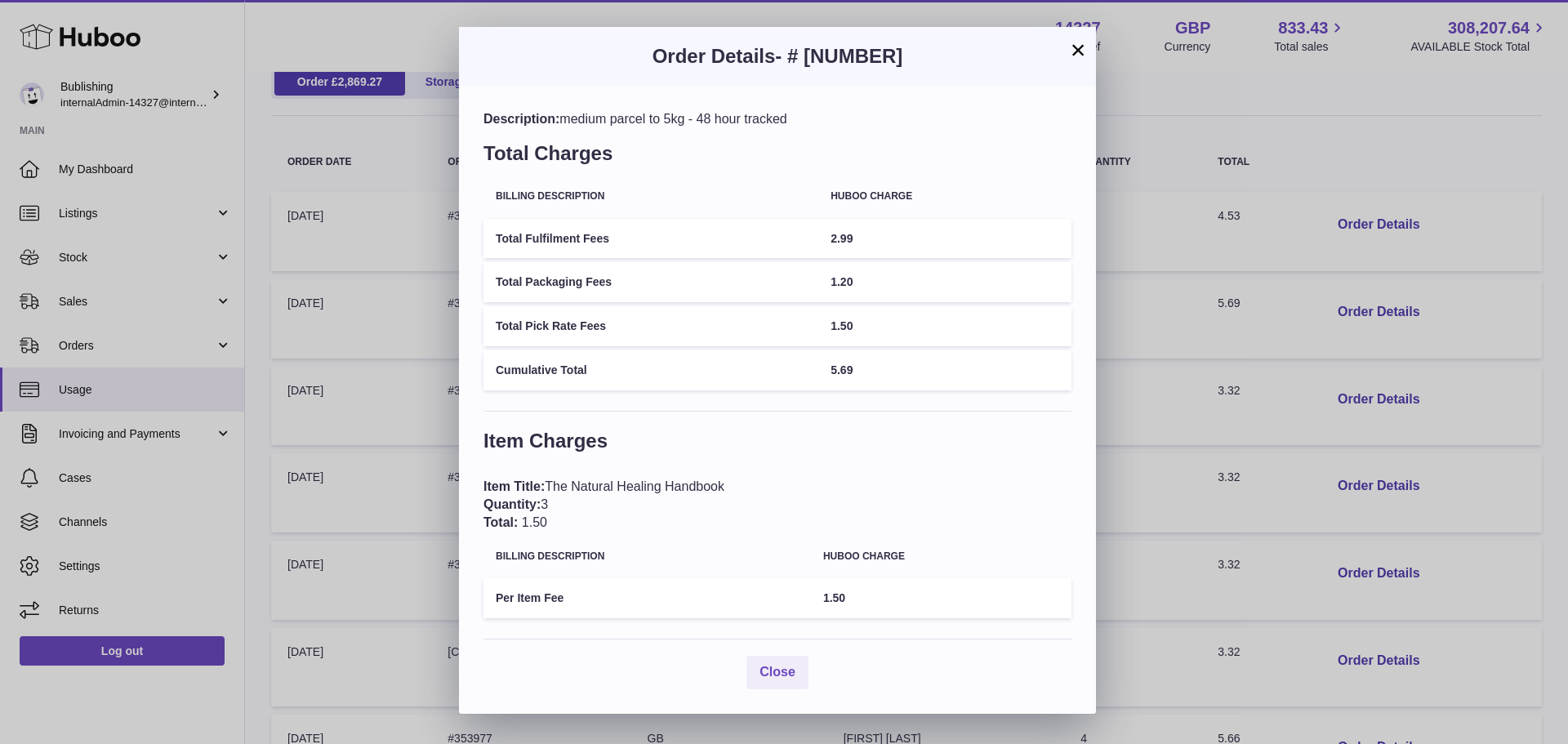 click on "×" at bounding box center (1078, 50) 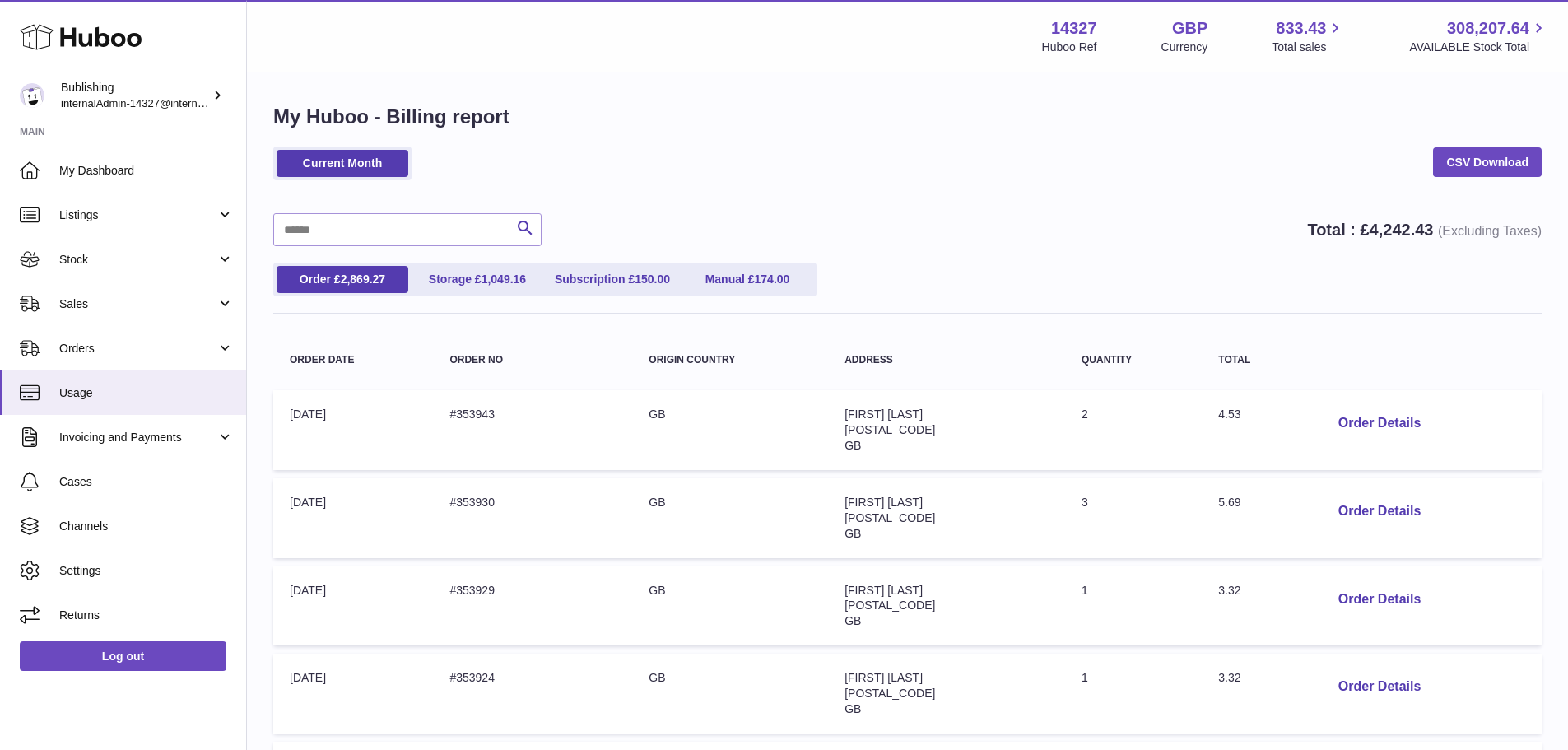 scroll, scrollTop: 0, scrollLeft: 0, axis: both 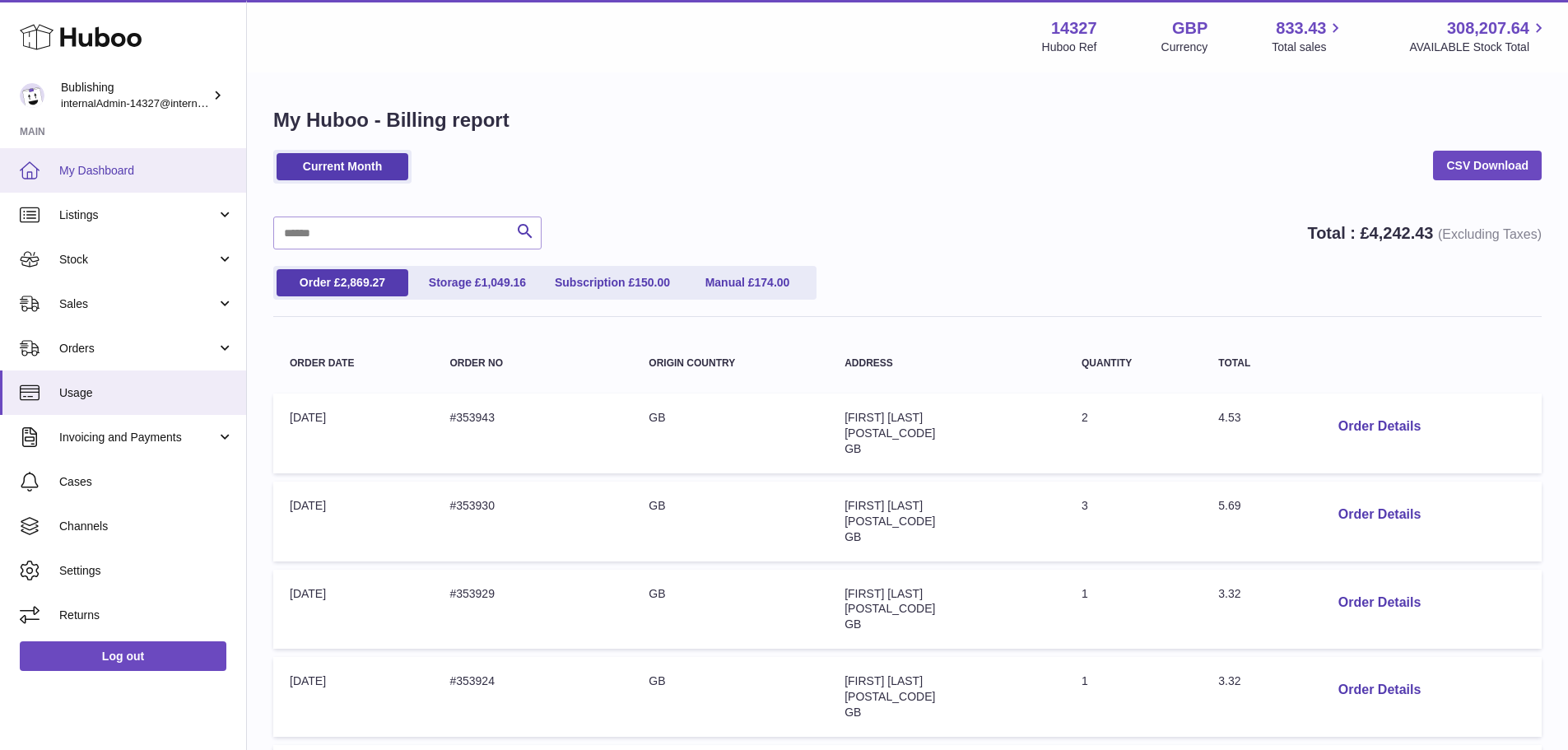 click on "My Dashboard" at bounding box center [147, 170] 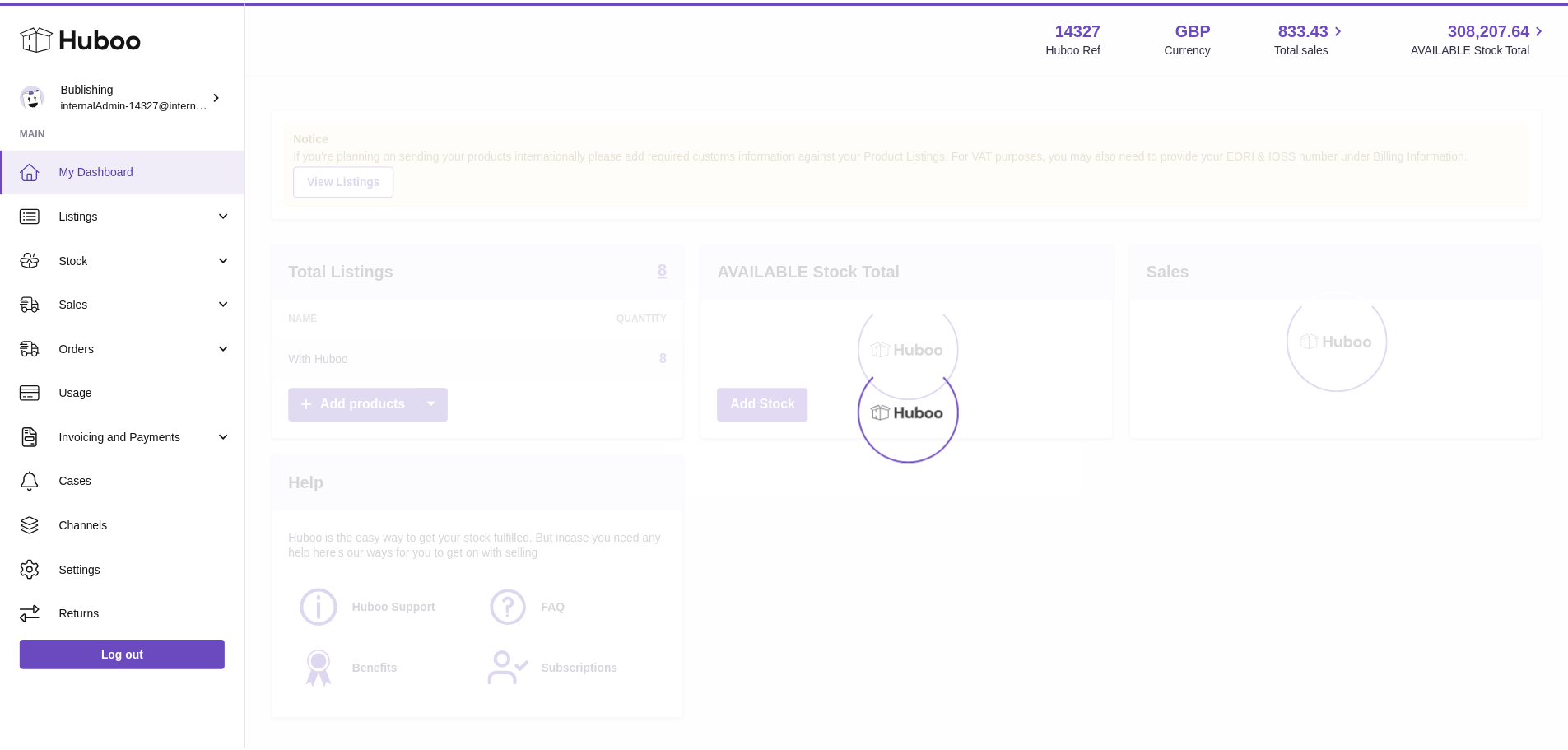 scroll, scrollTop: 0, scrollLeft: 0, axis: both 